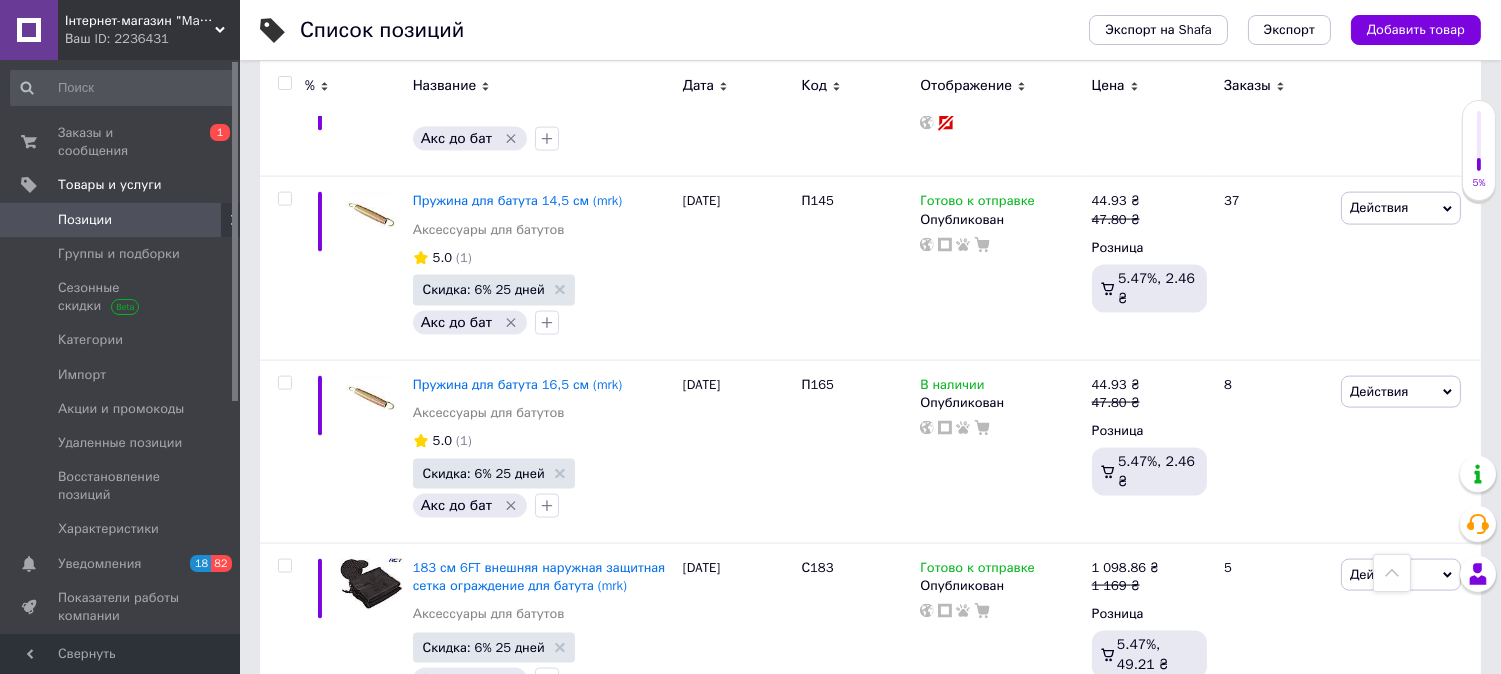 scroll, scrollTop: 5222, scrollLeft: 0, axis: vertical 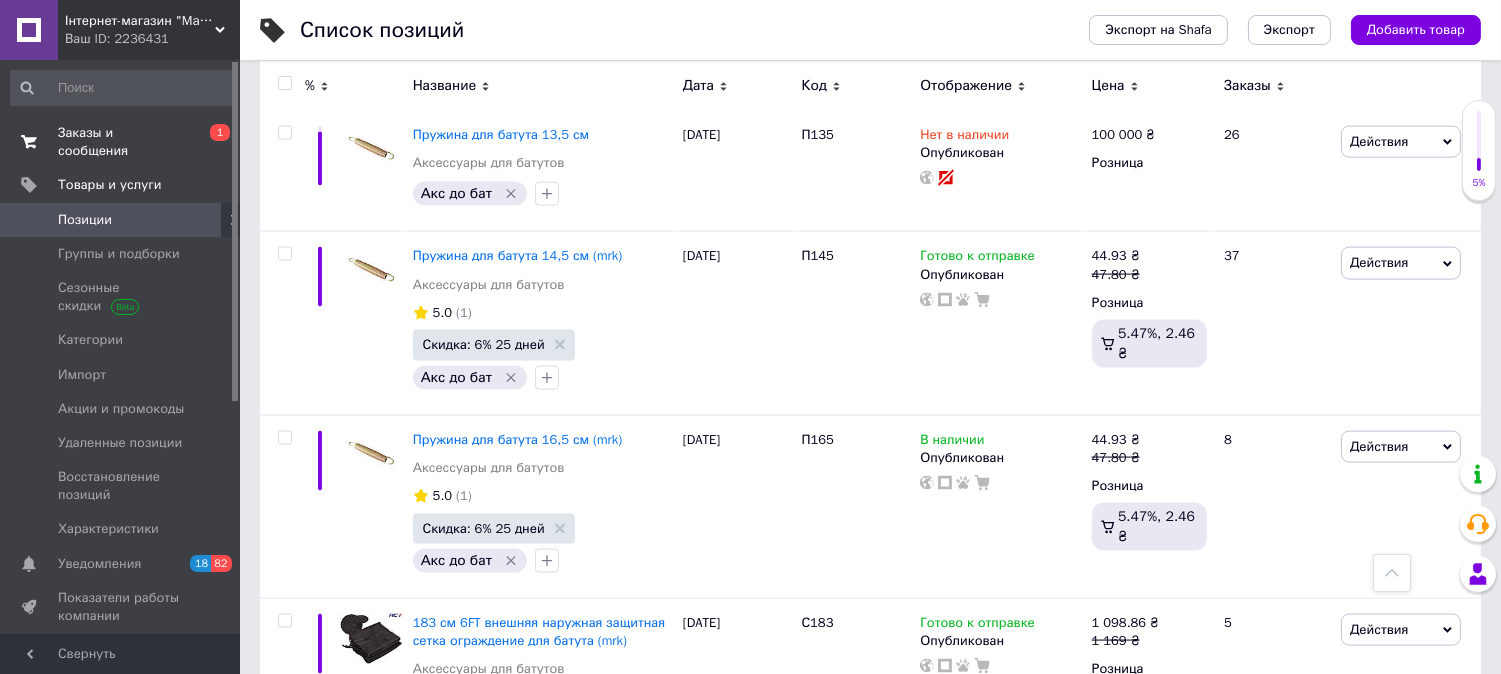 click on "Заказы и сообщения" at bounding box center (121, 142) 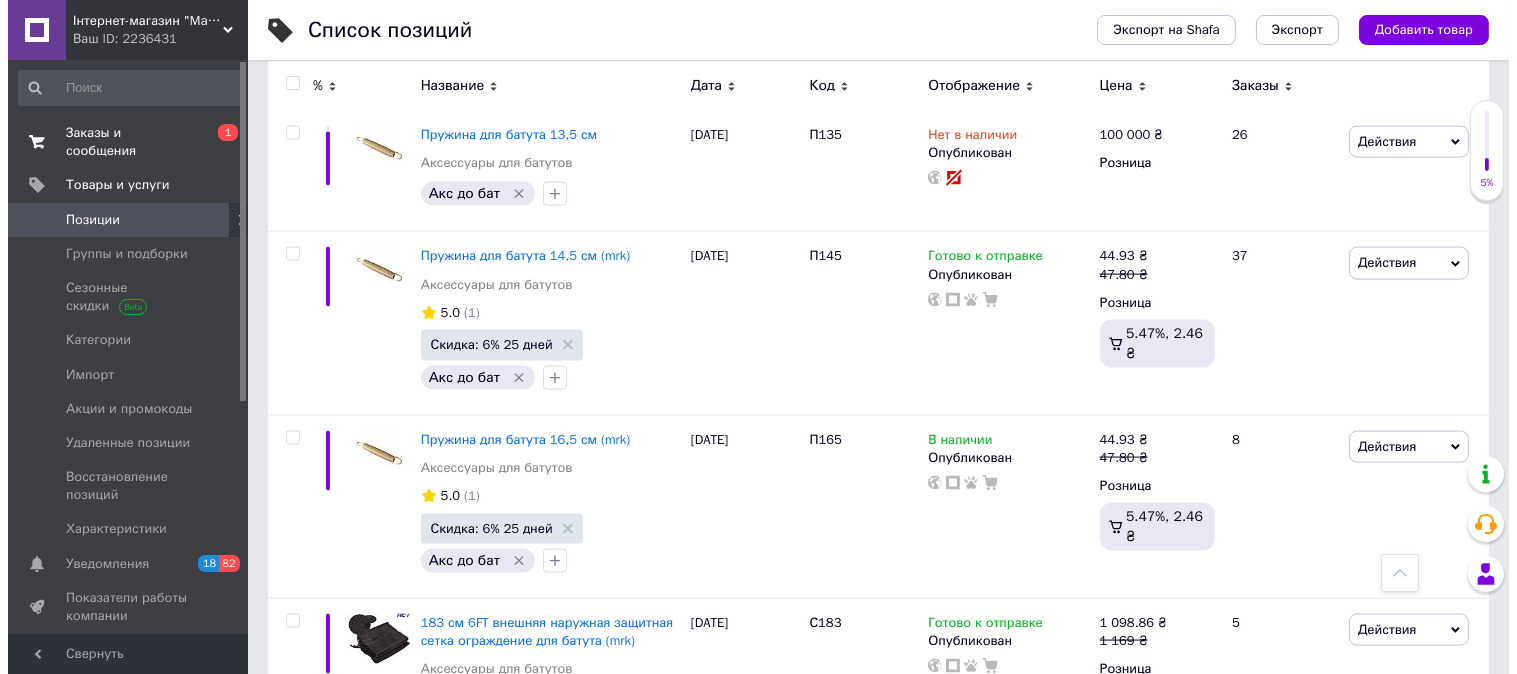 scroll, scrollTop: 0, scrollLeft: 0, axis: both 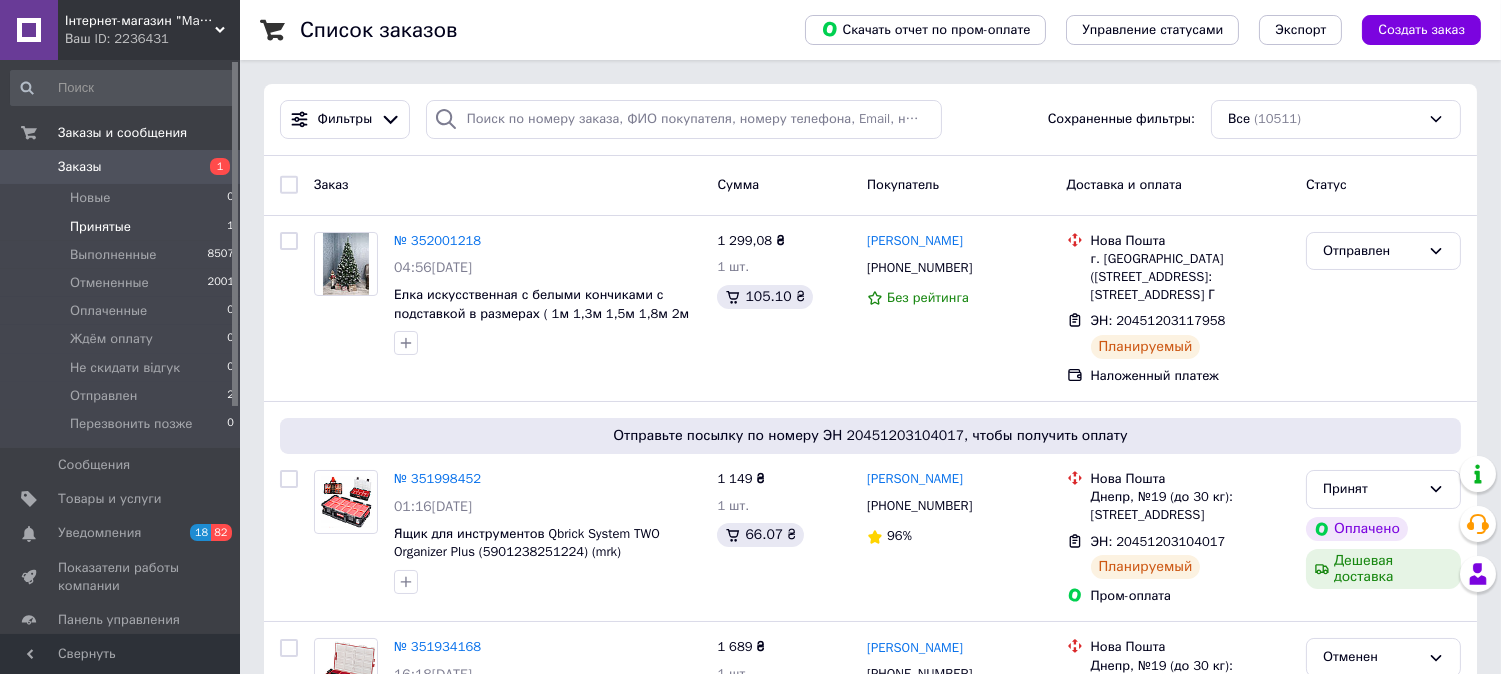 click on "Принятые" at bounding box center (100, 227) 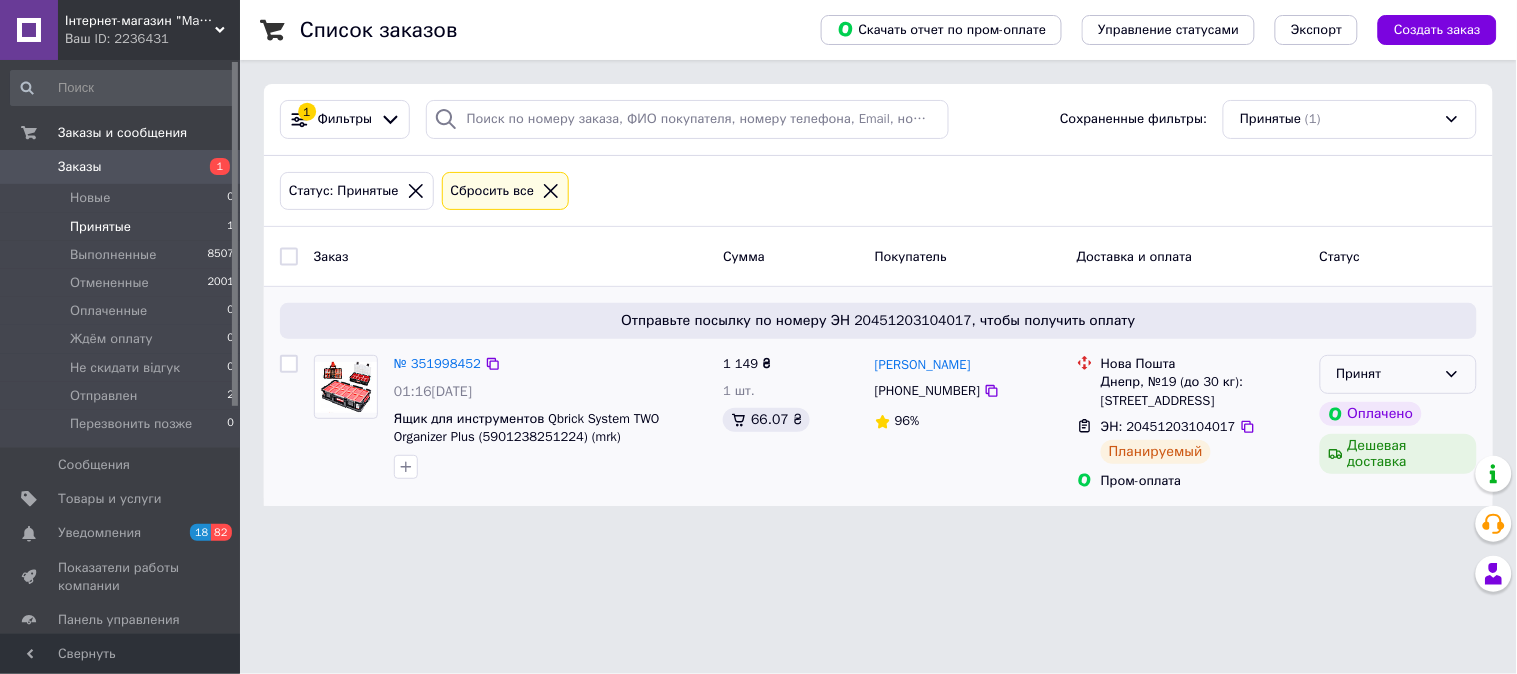 click on "Принят" at bounding box center (1386, 374) 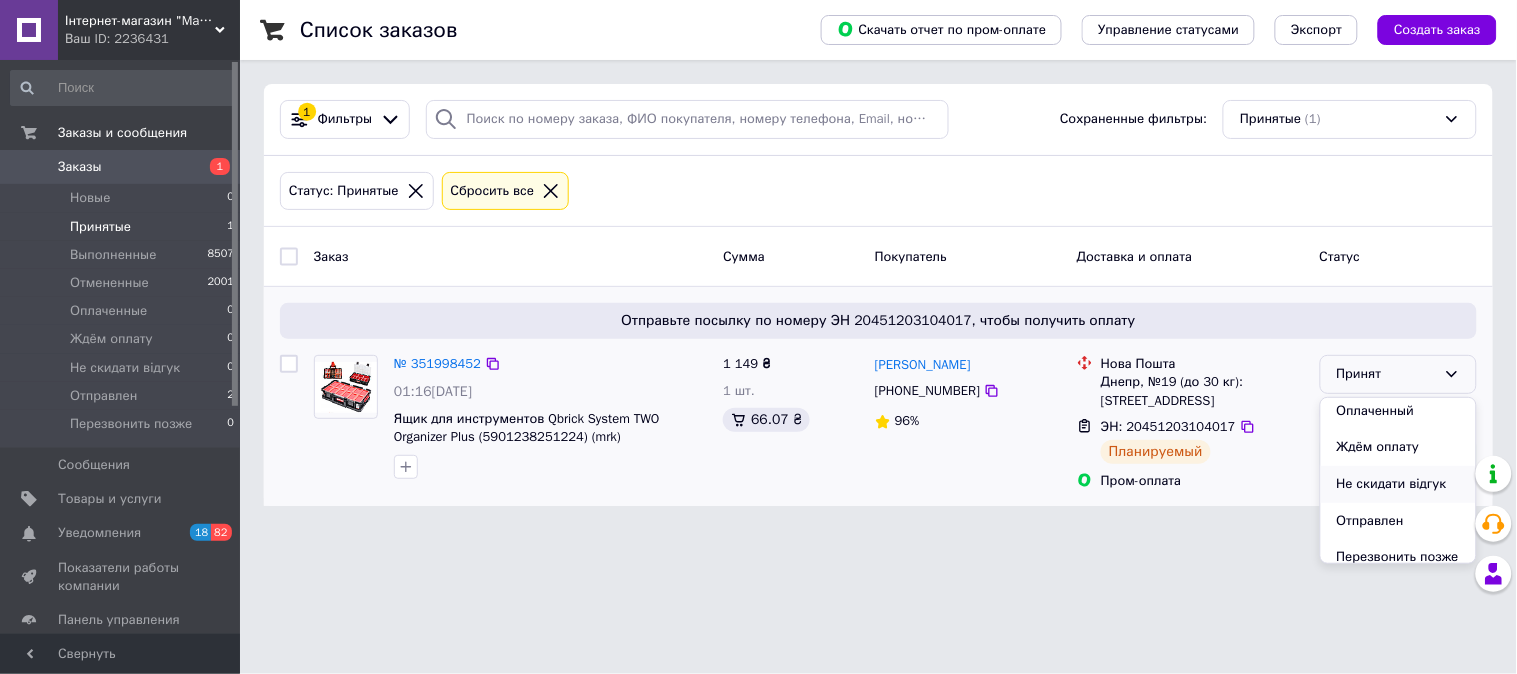 scroll, scrollTop: 110, scrollLeft: 0, axis: vertical 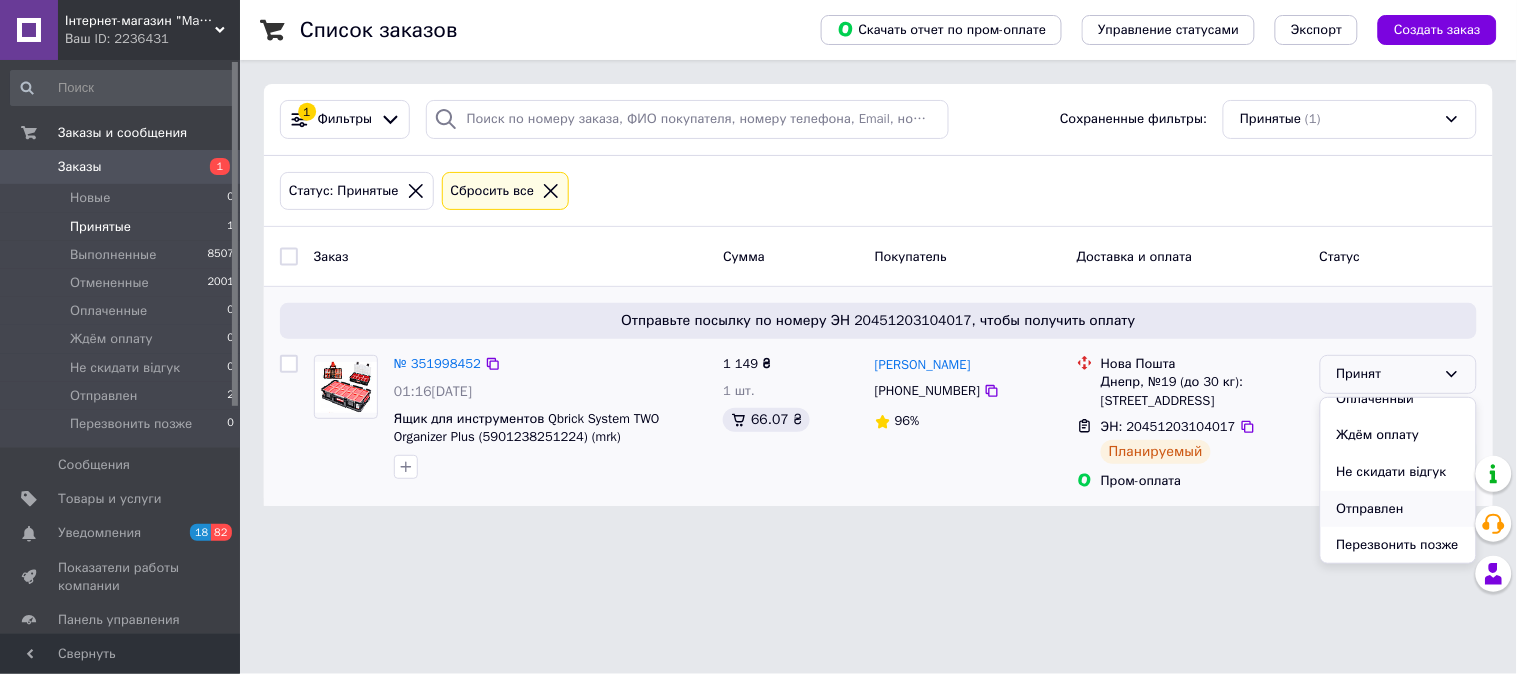 click on "Отправлен" at bounding box center (1398, 509) 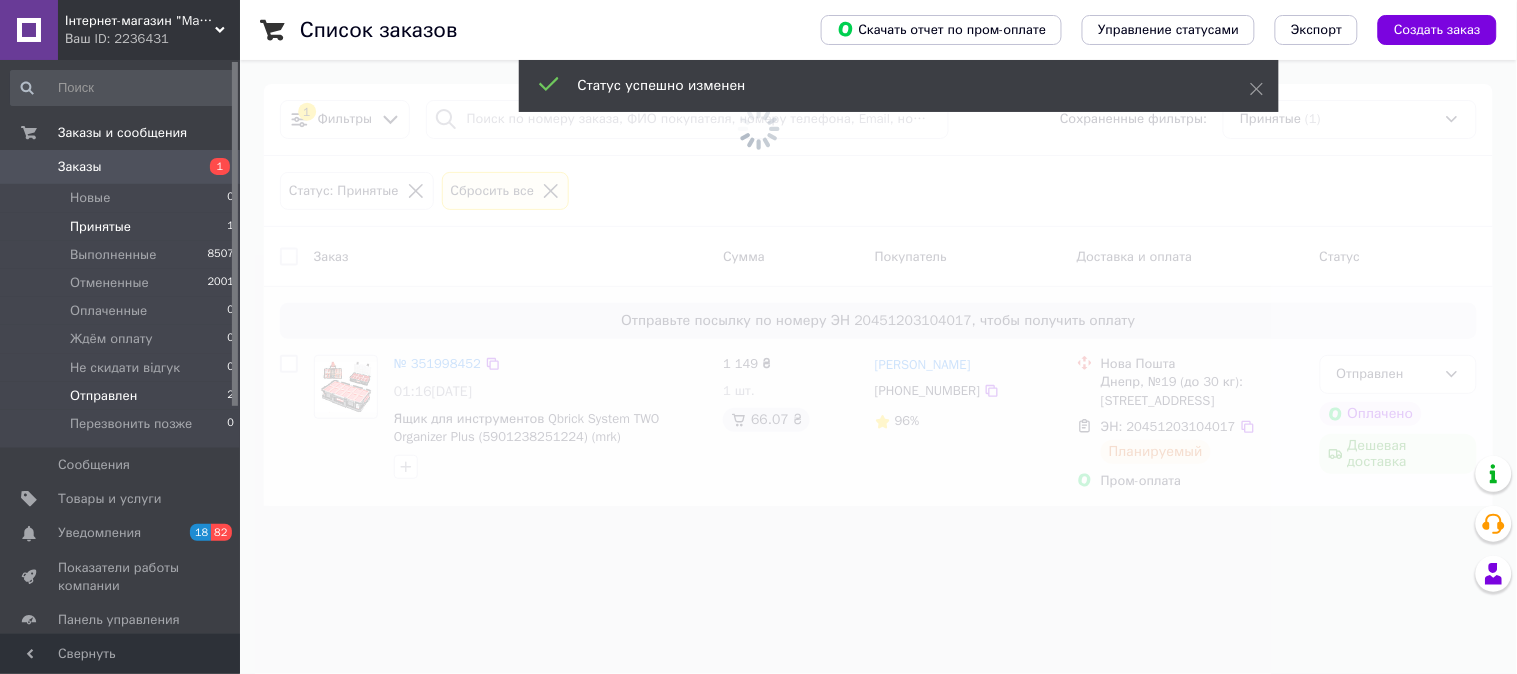 click on "Отправлен" at bounding box center (103, 396) 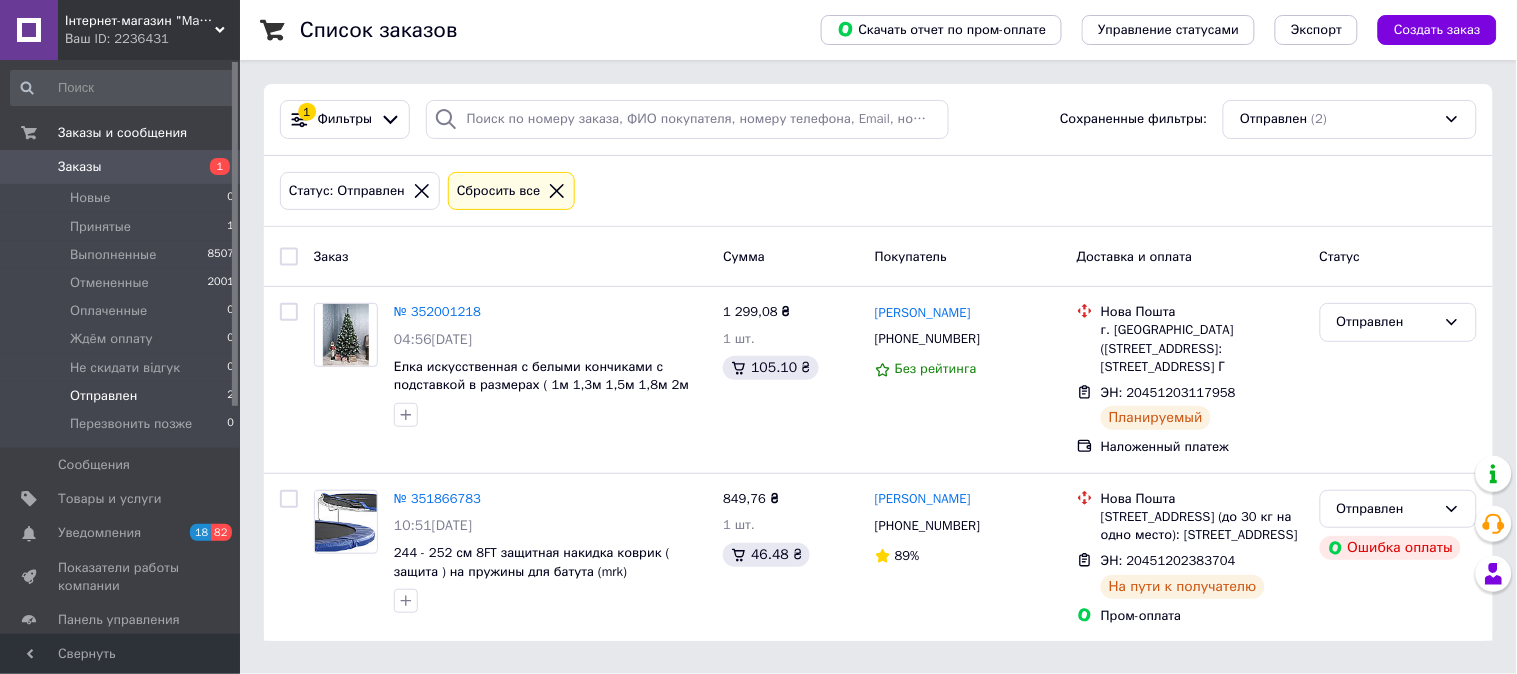 click on "Інтернет-магазин "Marke"" at bounding box center [140, 21] 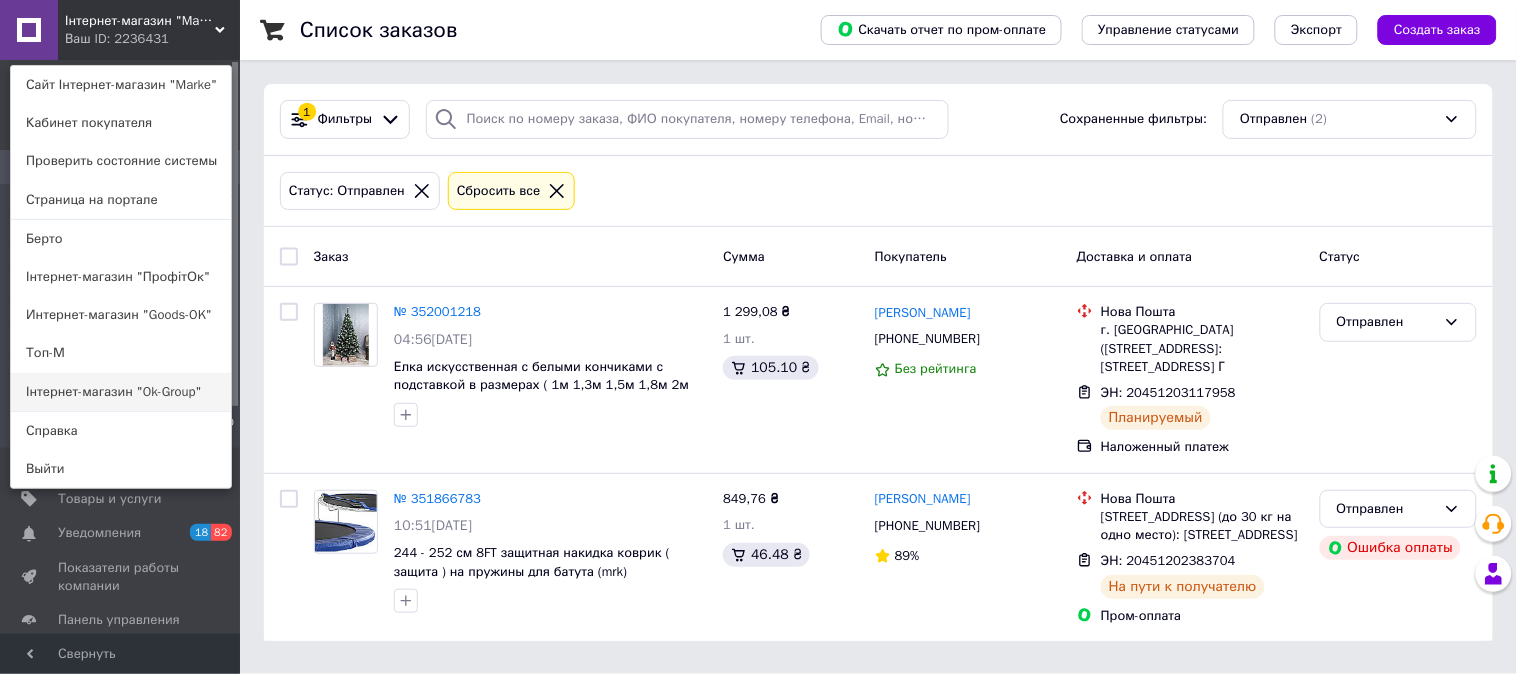 click on "Інтернет-магазин "Ok-Group"" at bounding box center (121, 392) 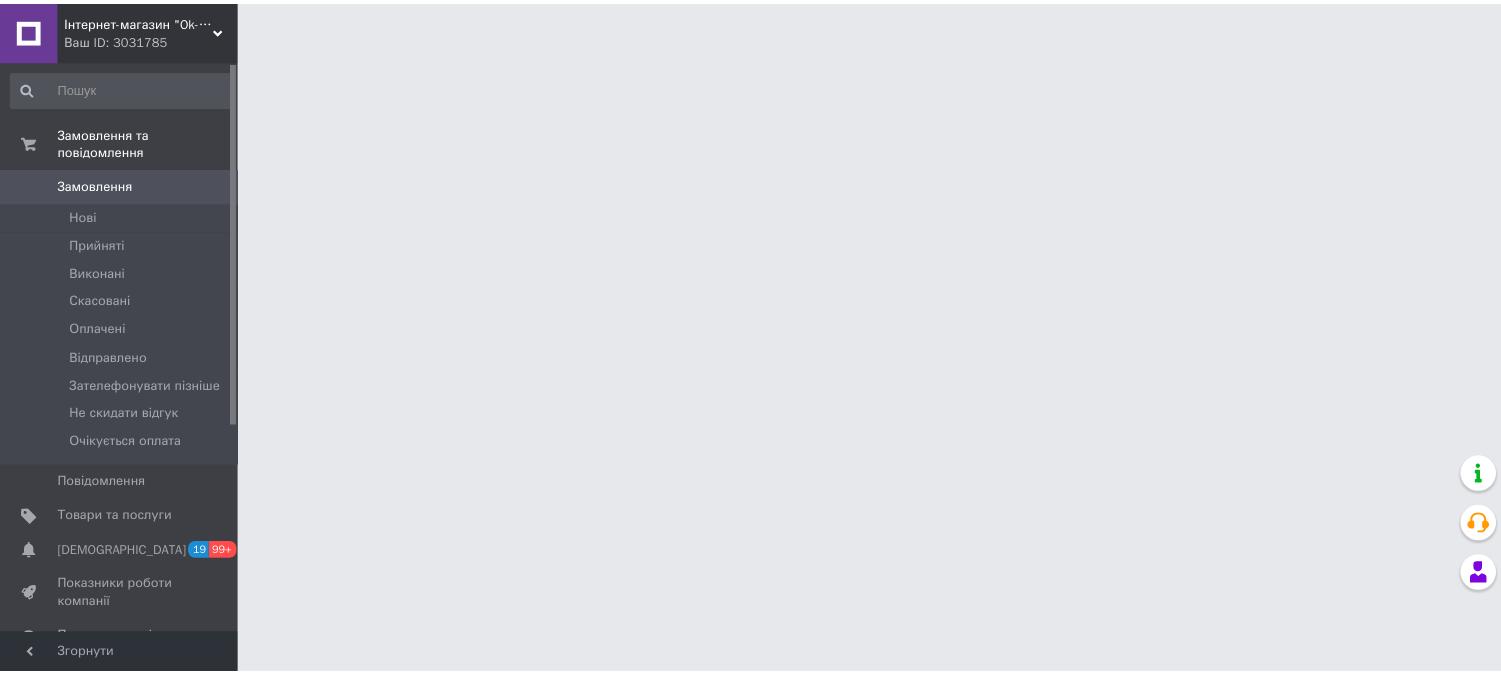 scroll, scrollTop: 0, scrollLeft: 0, axis: both 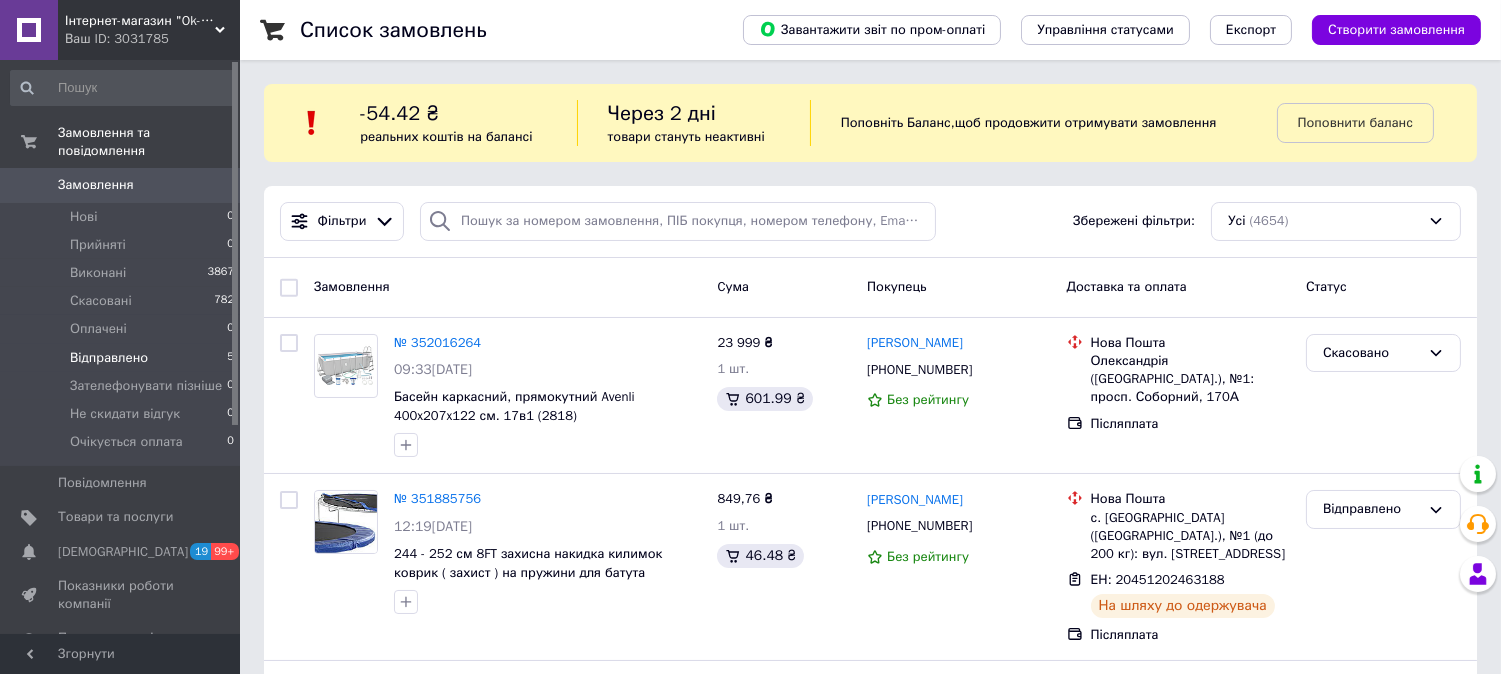 click on "Відправлено" at bounding box center (109, 358) 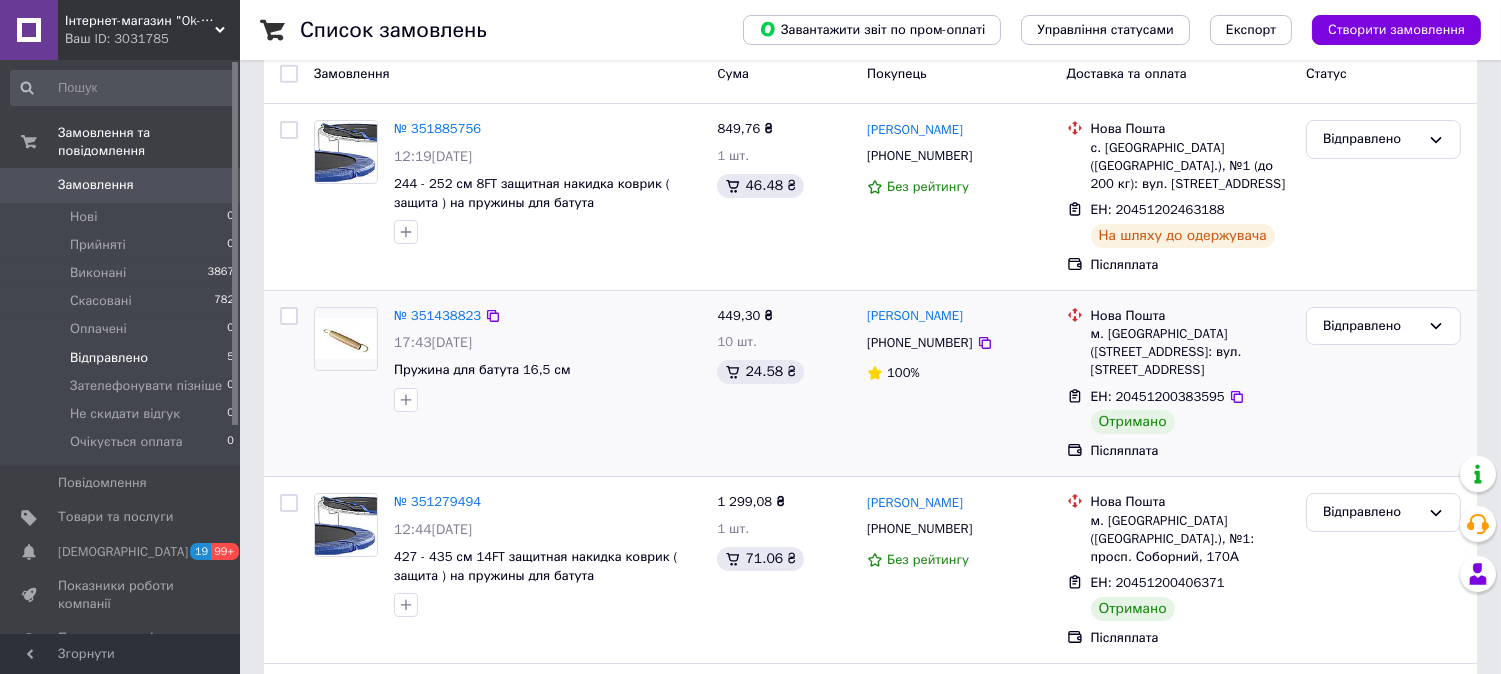 scroll, scrollTop: 333, scrollLeft: 0, axis: vertical 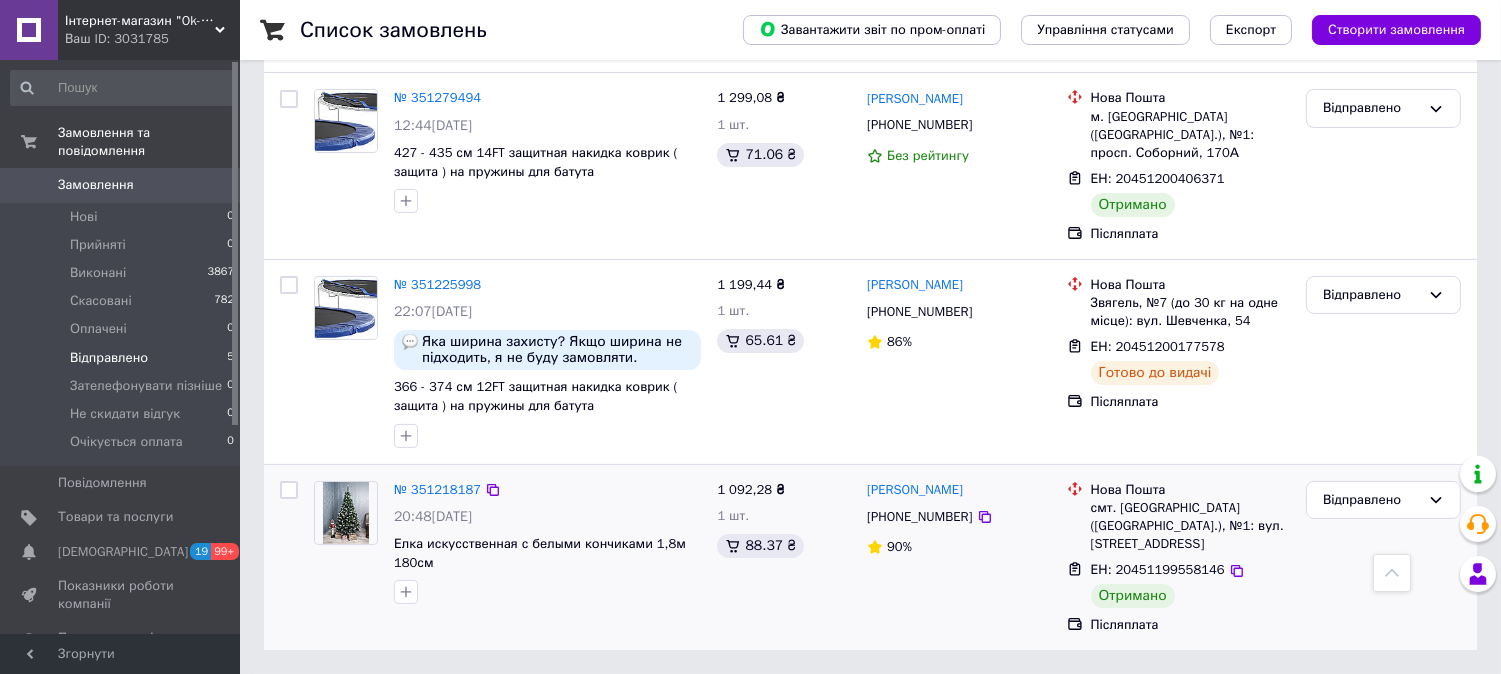 drag, startPoint x: 438, startPoint y: 485, endPoint x: 455, endPoint y: 478, distance: 18.384777 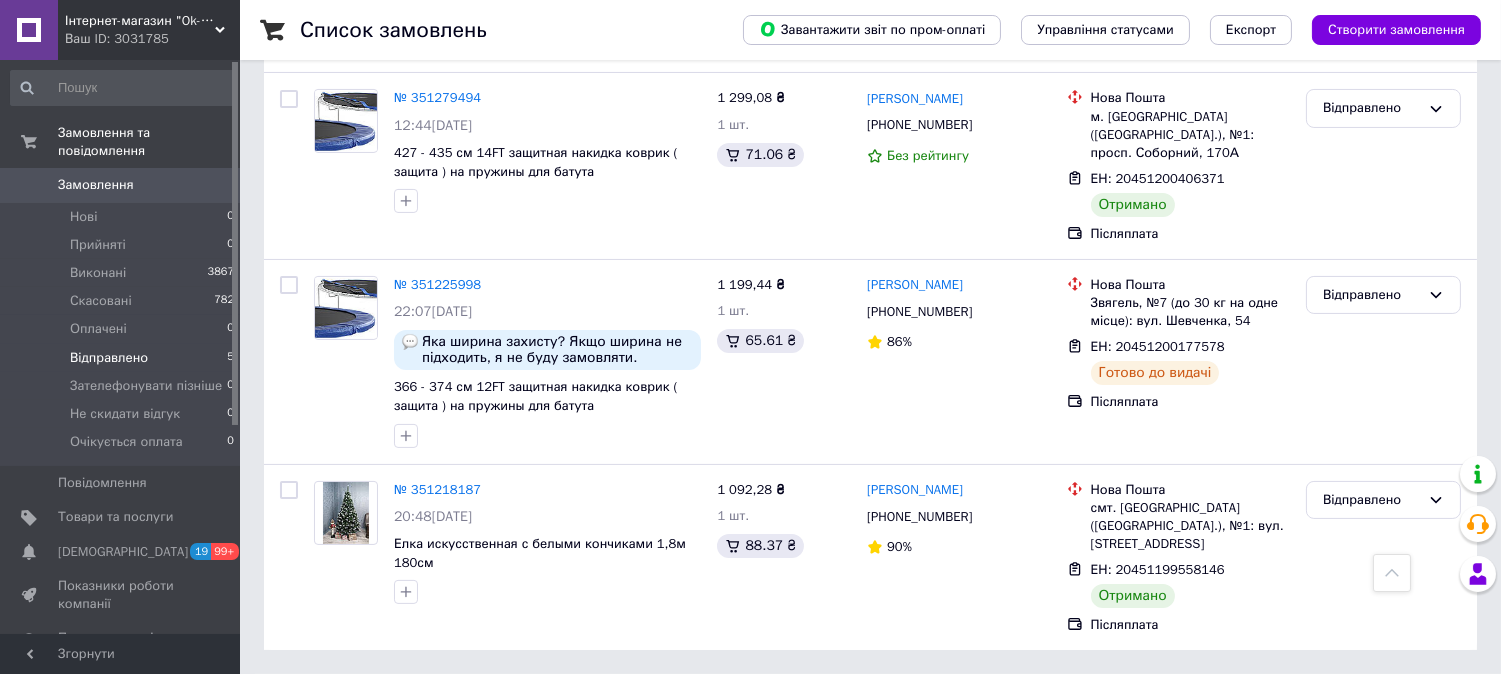 click on "Інтернет-магазин "Ok-Group"" at bounding box center (140, 21) 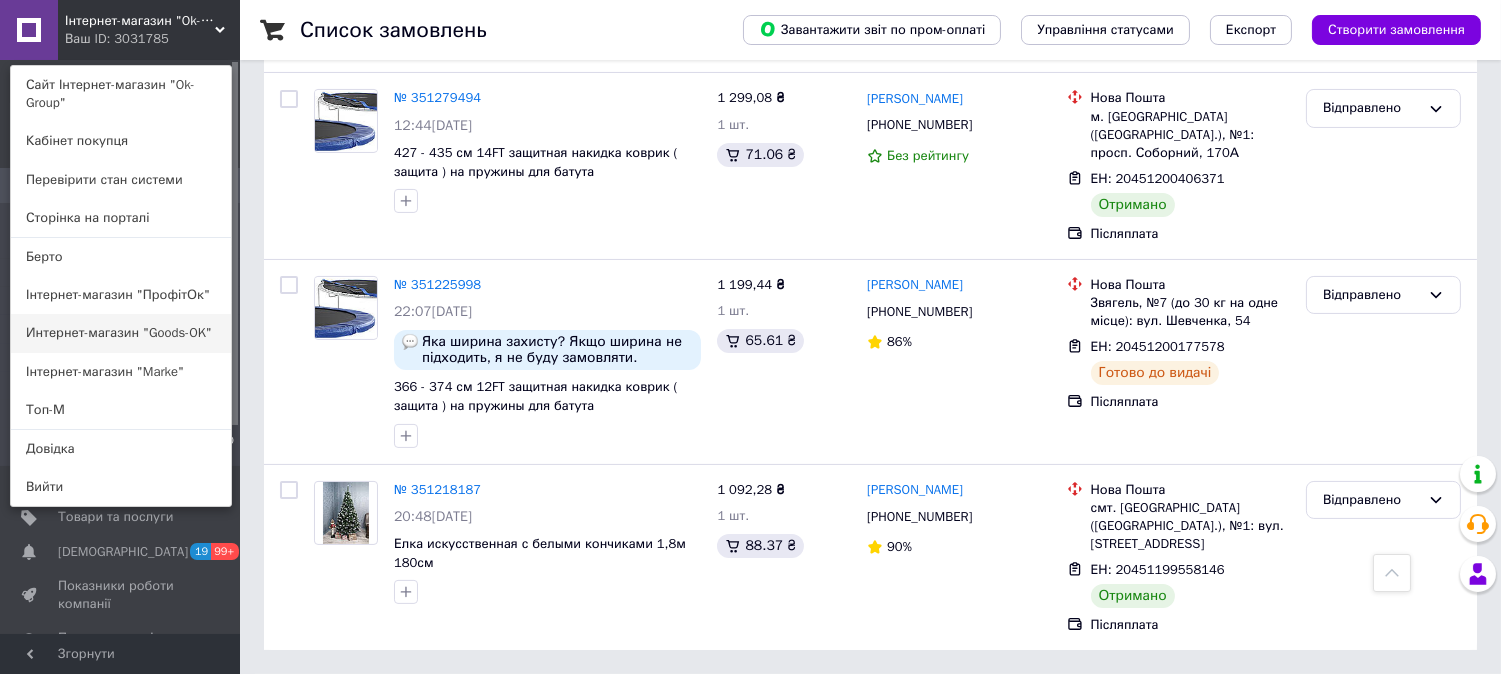 click on "Интернет-магазин "Goods-OK"" at bounding box center [121, 333] 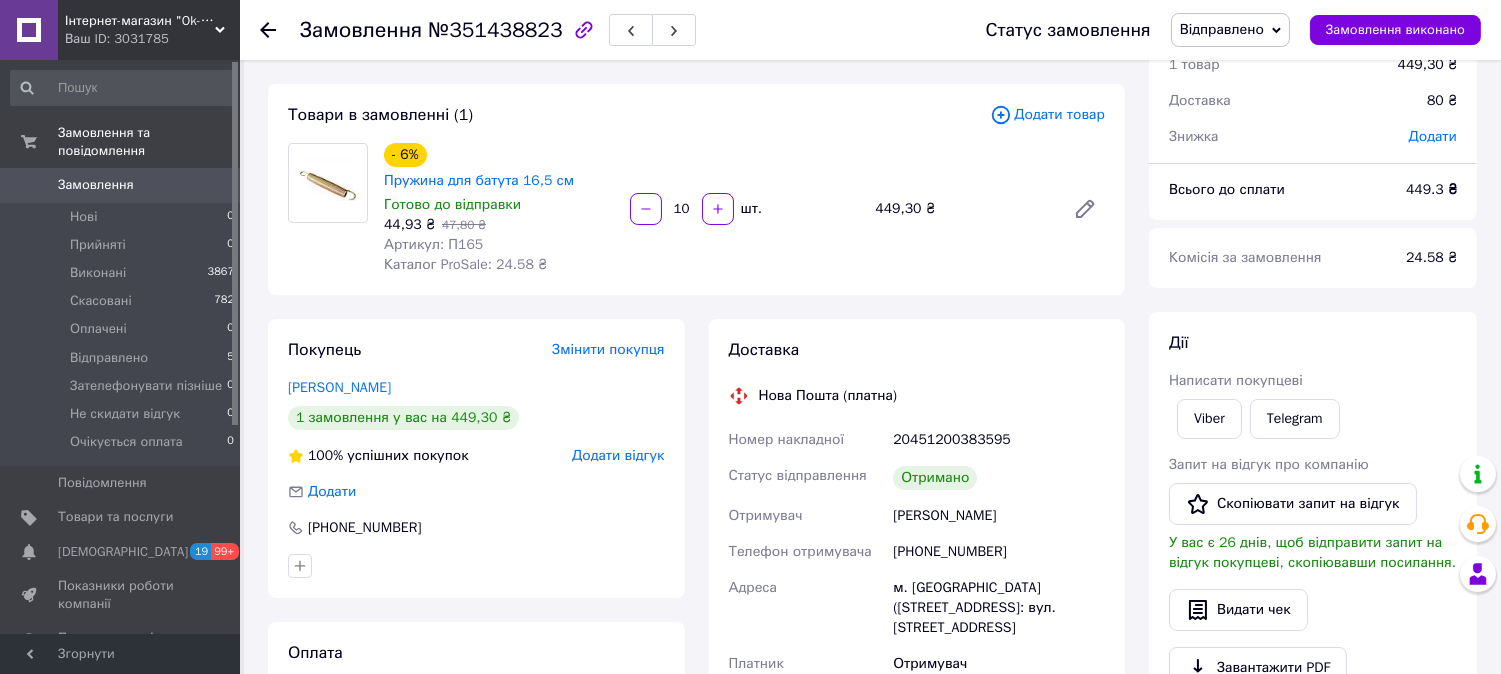 scroll, scrollTop: 222, scrollLeft: 0, axis: vertical 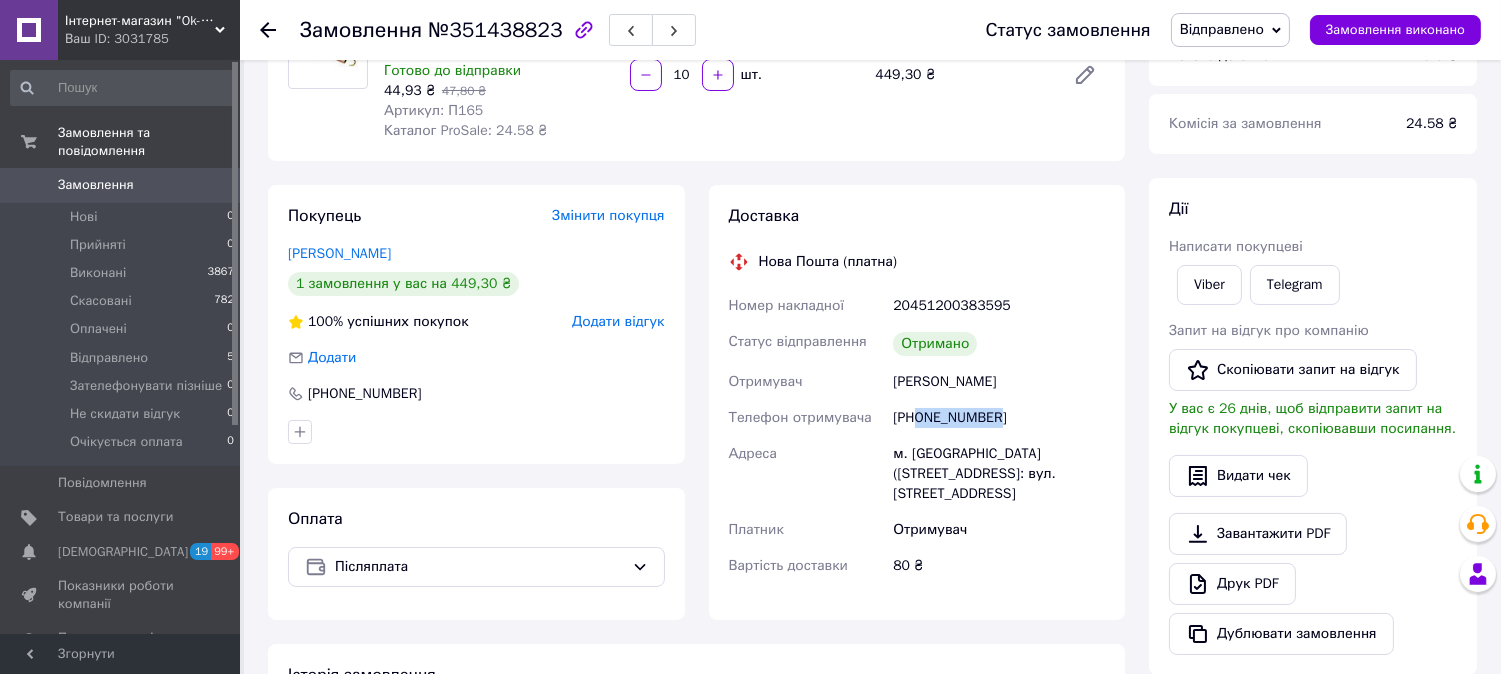drag, startPoint x: 918, startPoint y: 395, endPoint x: 998, endPoint y: 397, distance: 80.024994 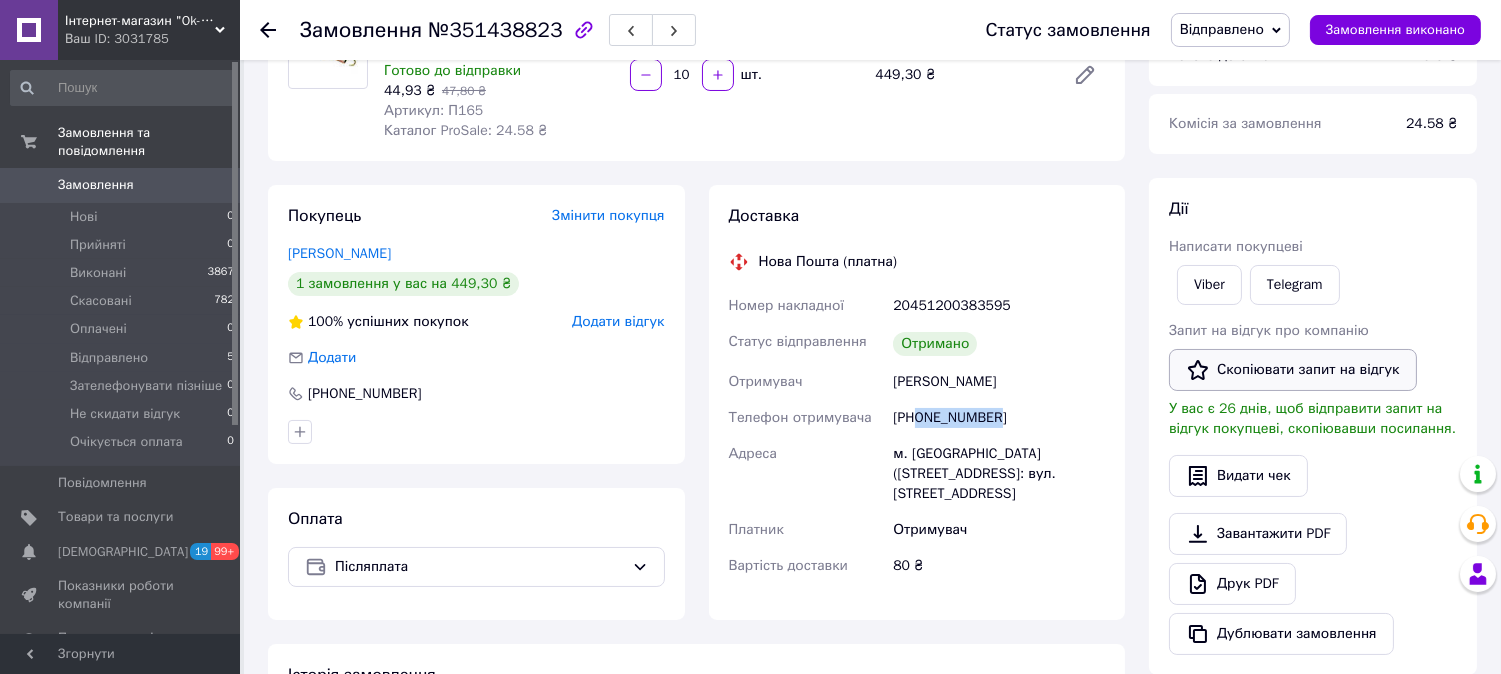 click on "Скопіювати запит на відгук" at bounding box center [1293, 370] 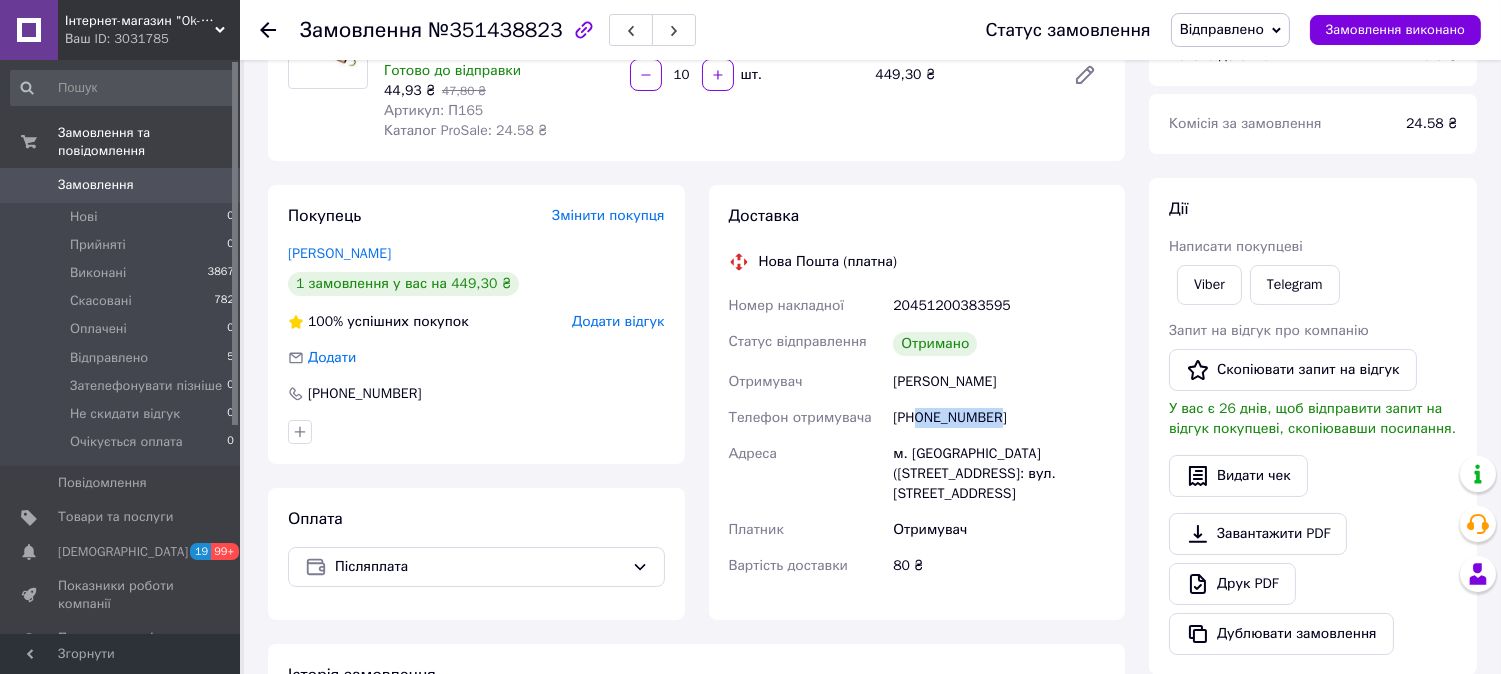 click on "Відправлено" at bounding box center [1230, 30] 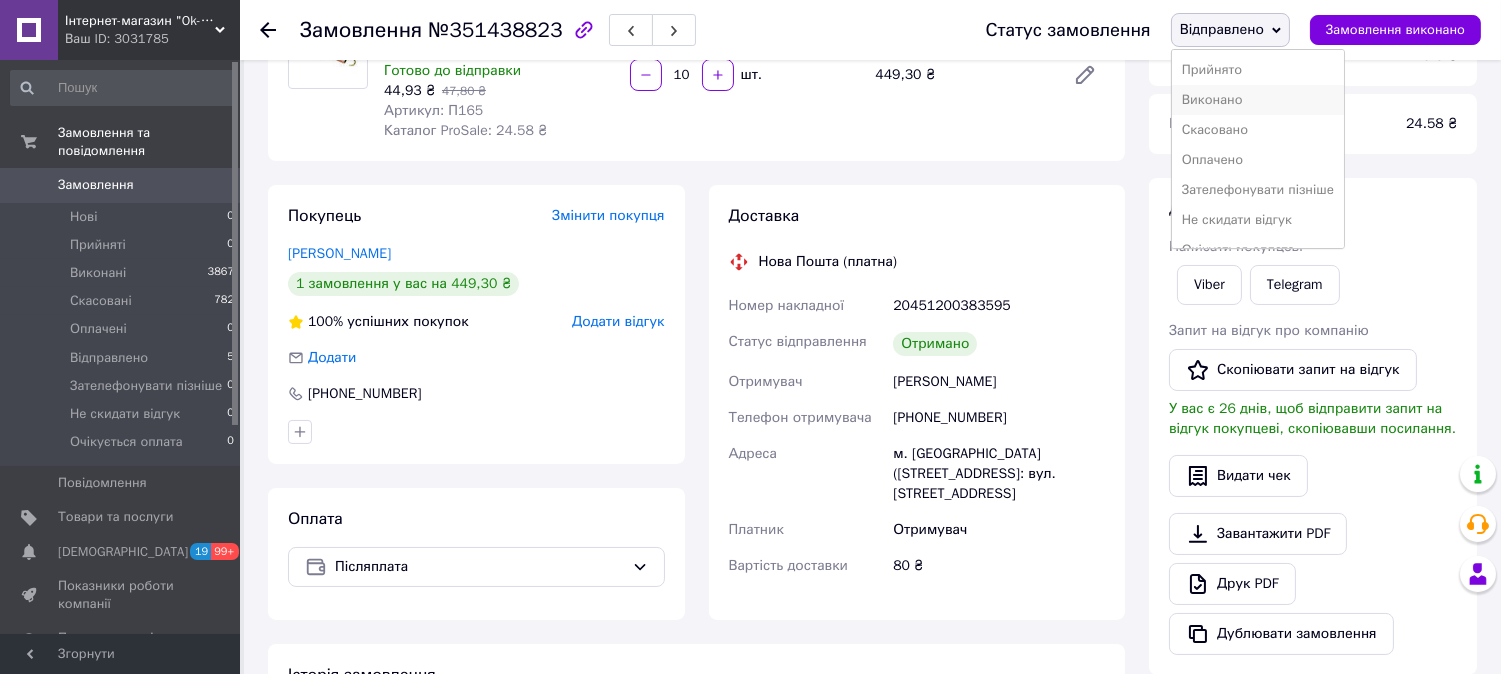 click on "Виконано" at bounding box center [1258, 100] 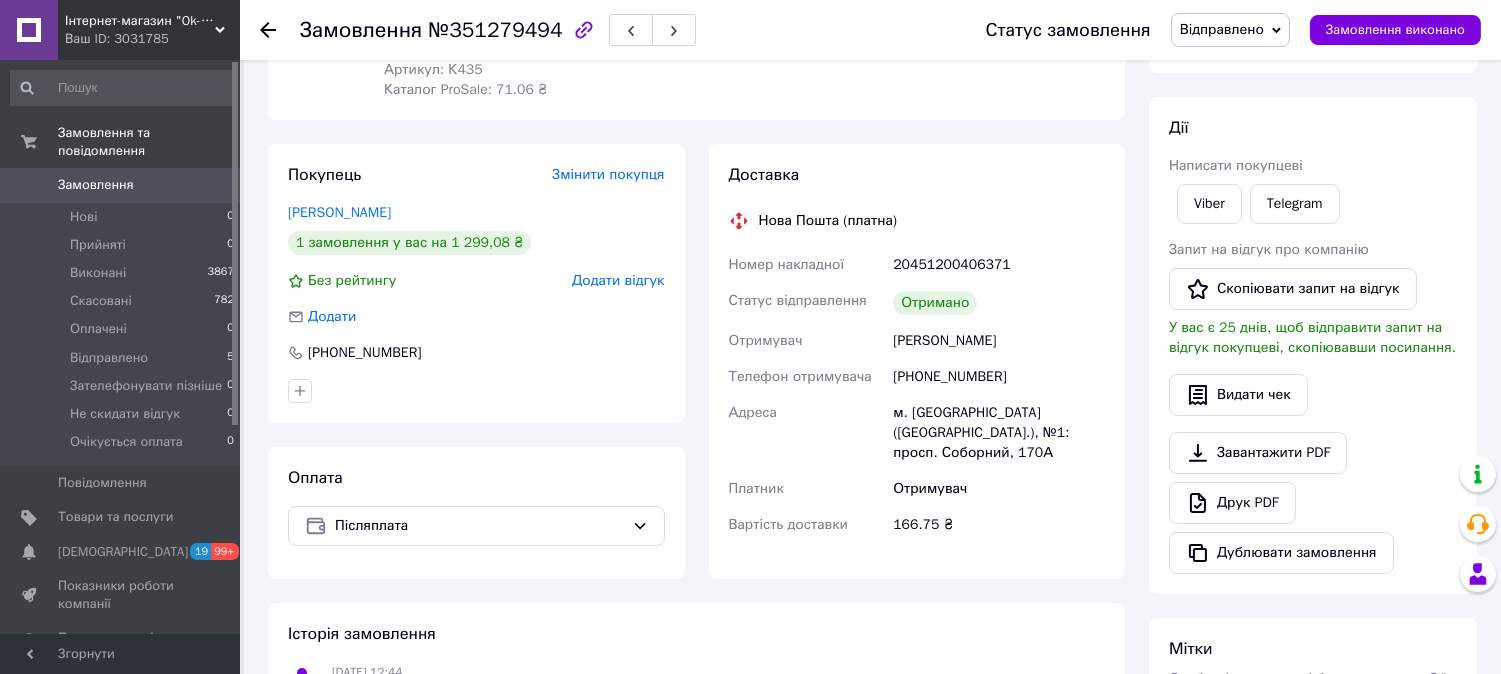 scroll, scrollTop: 333, scrollLeft: 0, axis: vertical 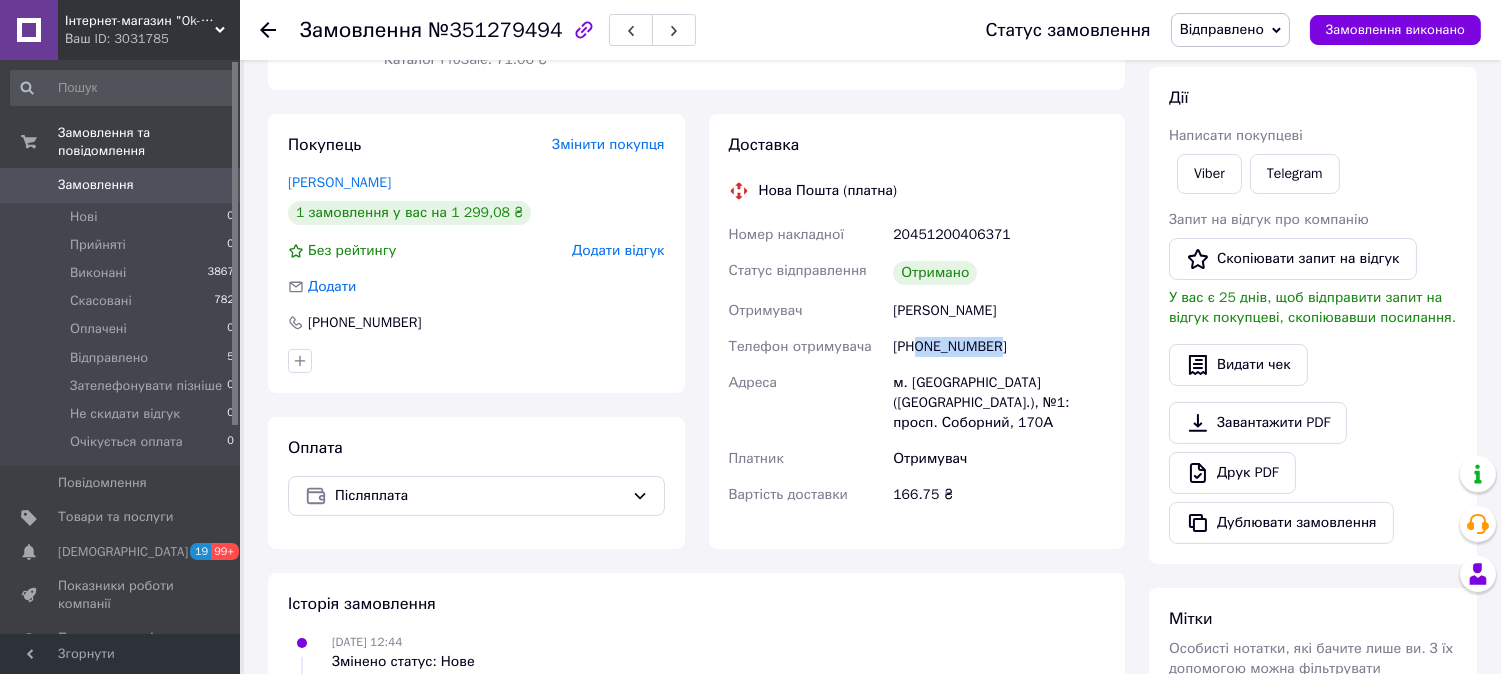 drag, startPoint x: 918, startPoint y: 348, endPoint x: 996, endPoint y: 341, distance: 78.31347 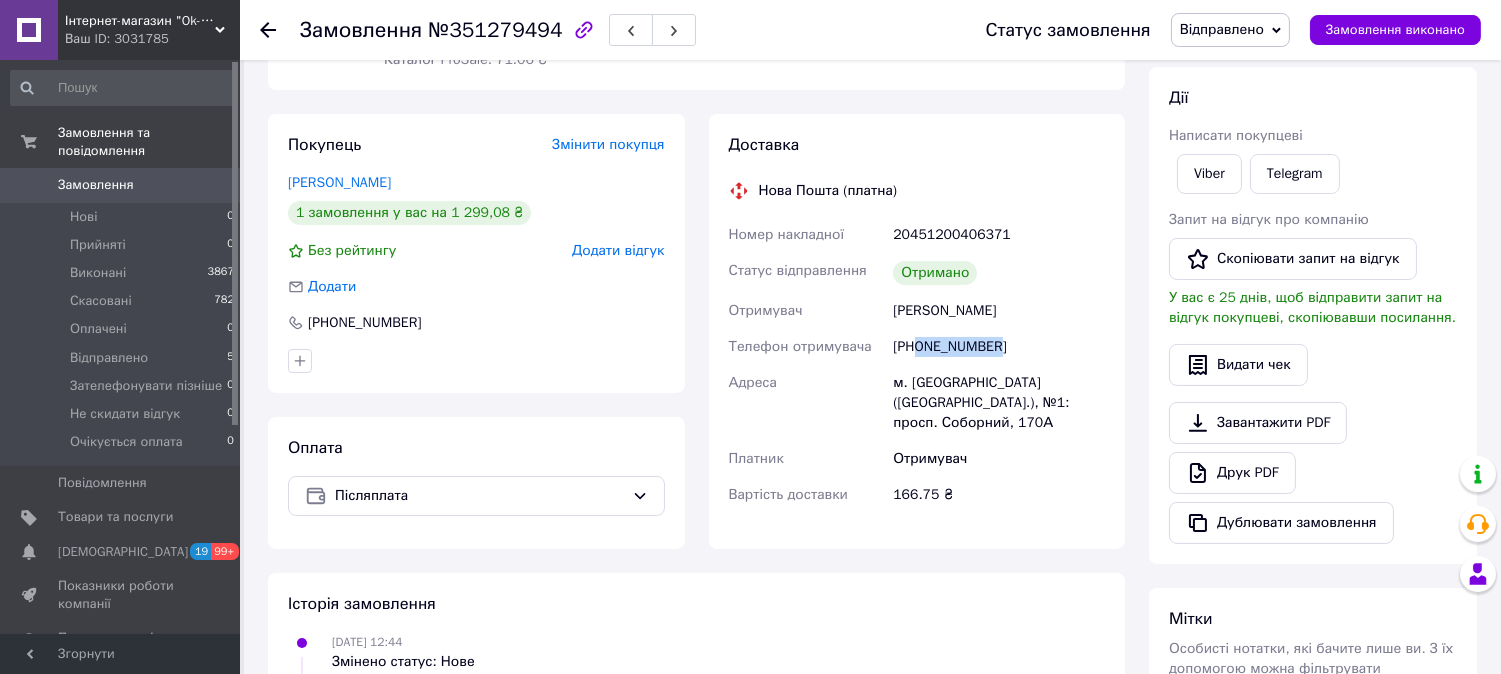 click on "Відправлено" at bounding box center [1222, 29] 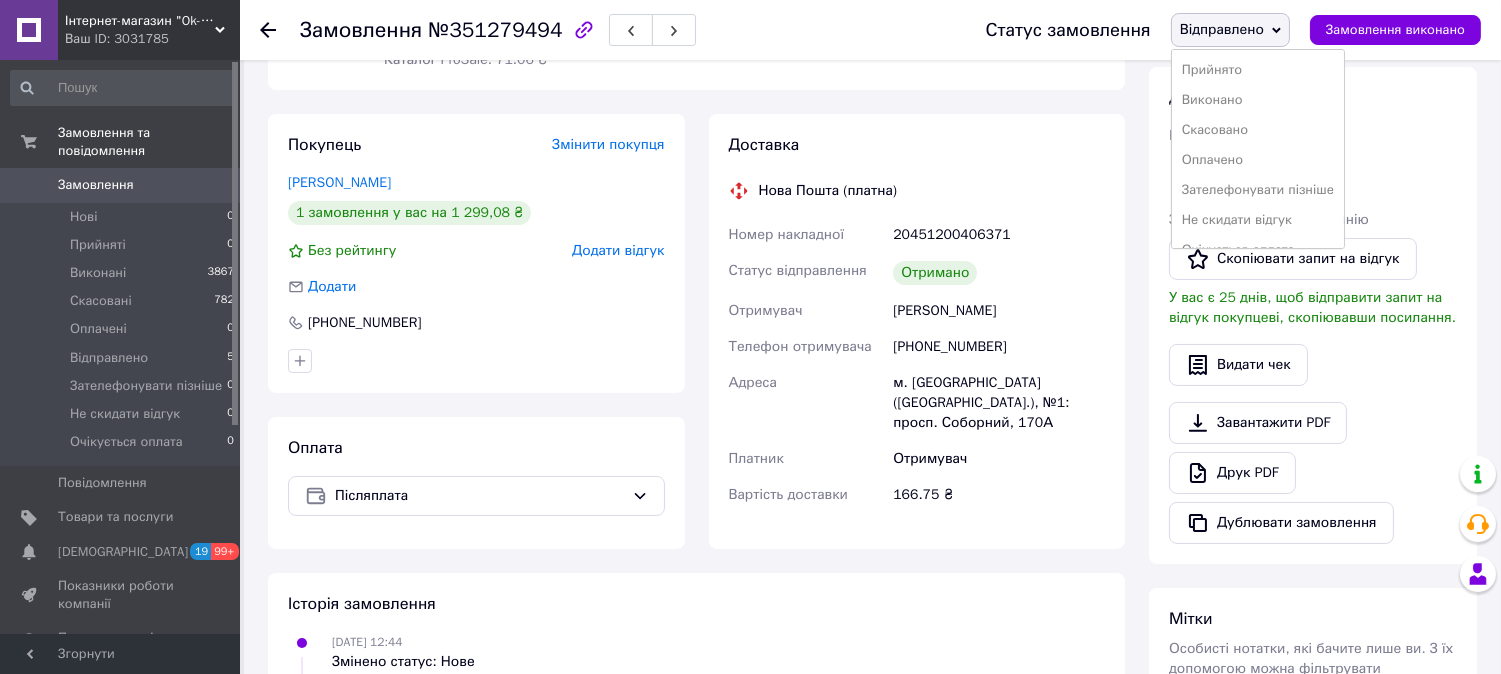 click on "Виконано" at bounding box center (1258, 100) 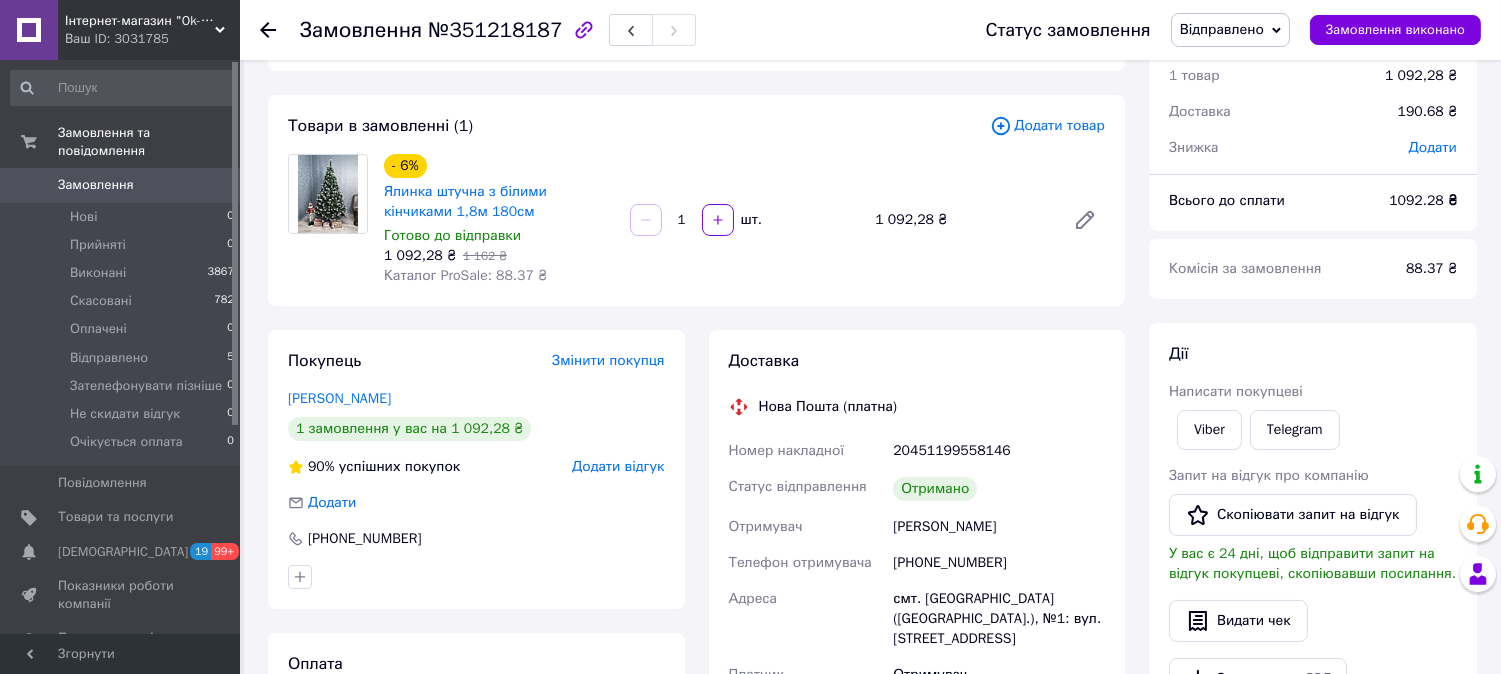 scroll, scrollTop: 222, scrollLeft: 0, axis: vertical 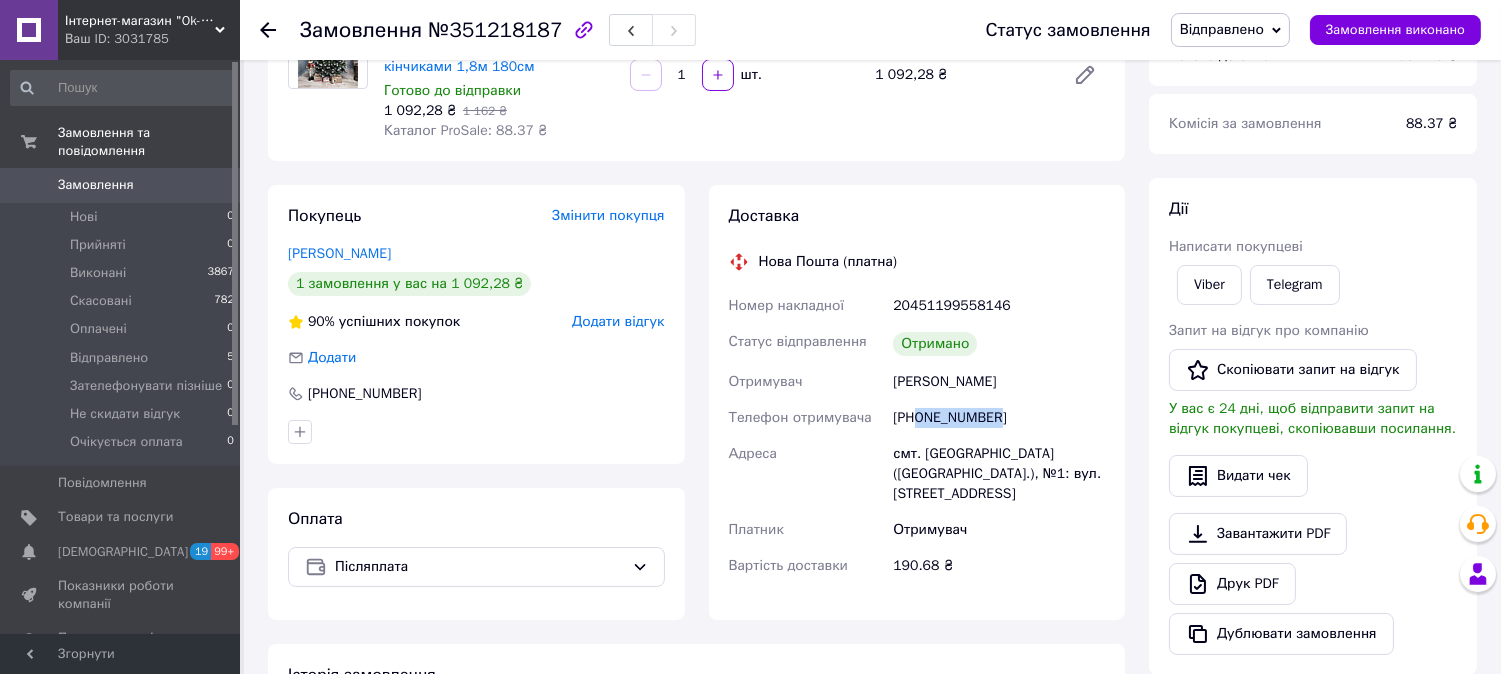 drag, startPoint x: 916, startPoint y: 421, endPoint x: 1014, endPoint y: 417, distance: 98.0816 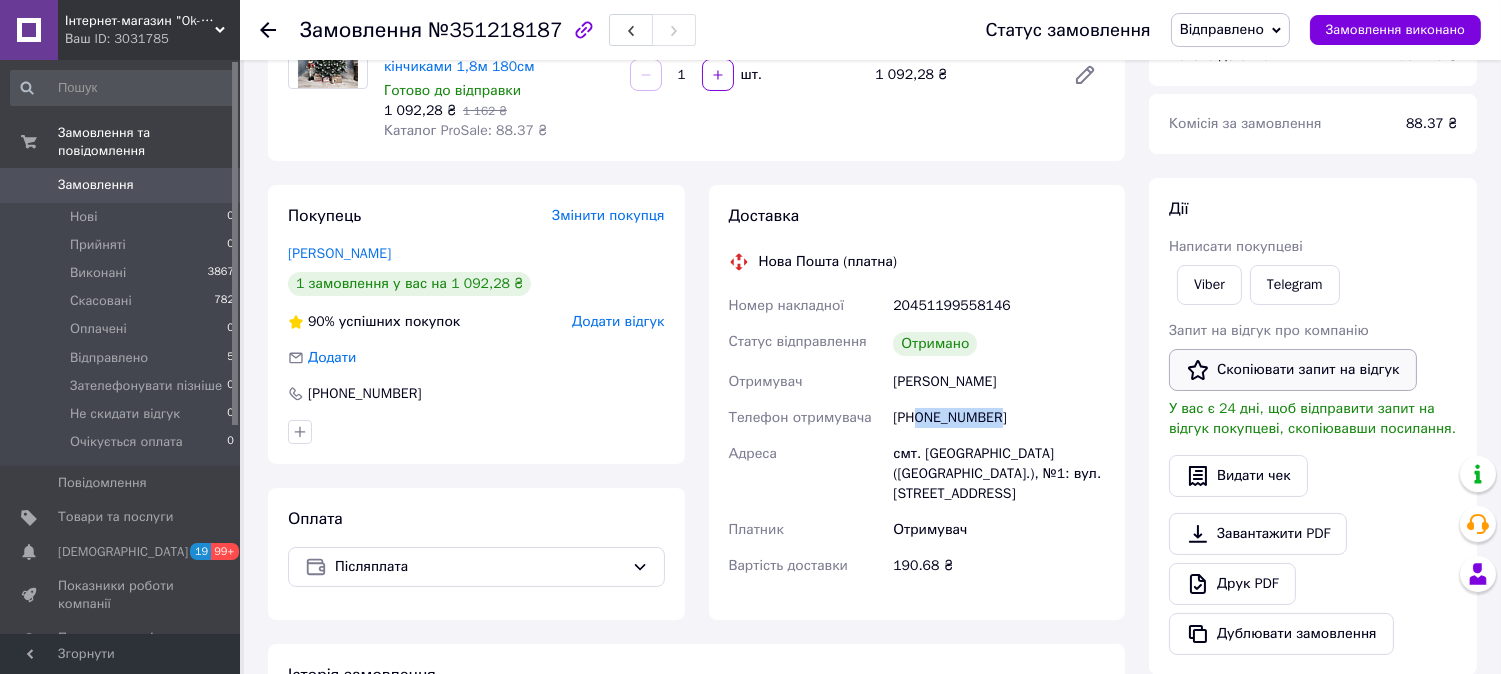 click on "Скопіювати запит на відгук" at bounding box center [1293, 370] 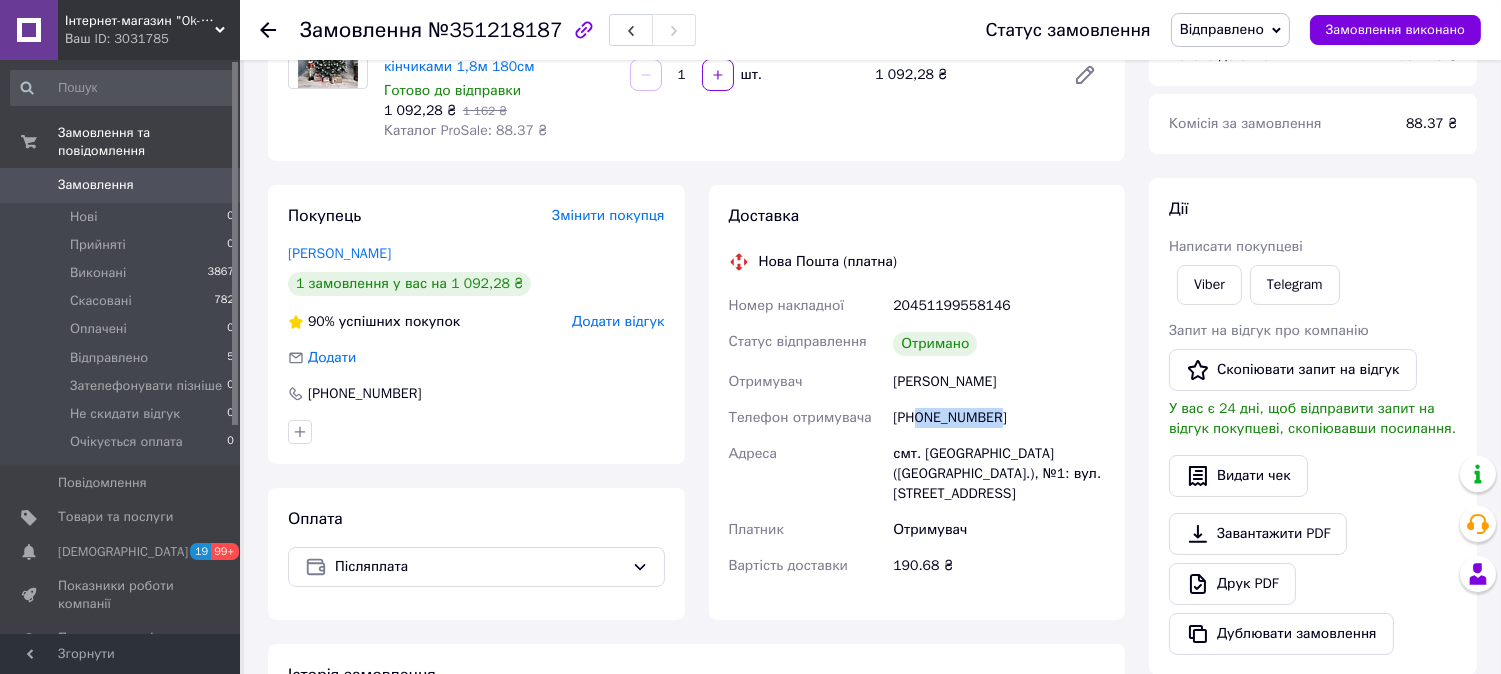 click on "Відправлено" at bounding box center (1222, 29) 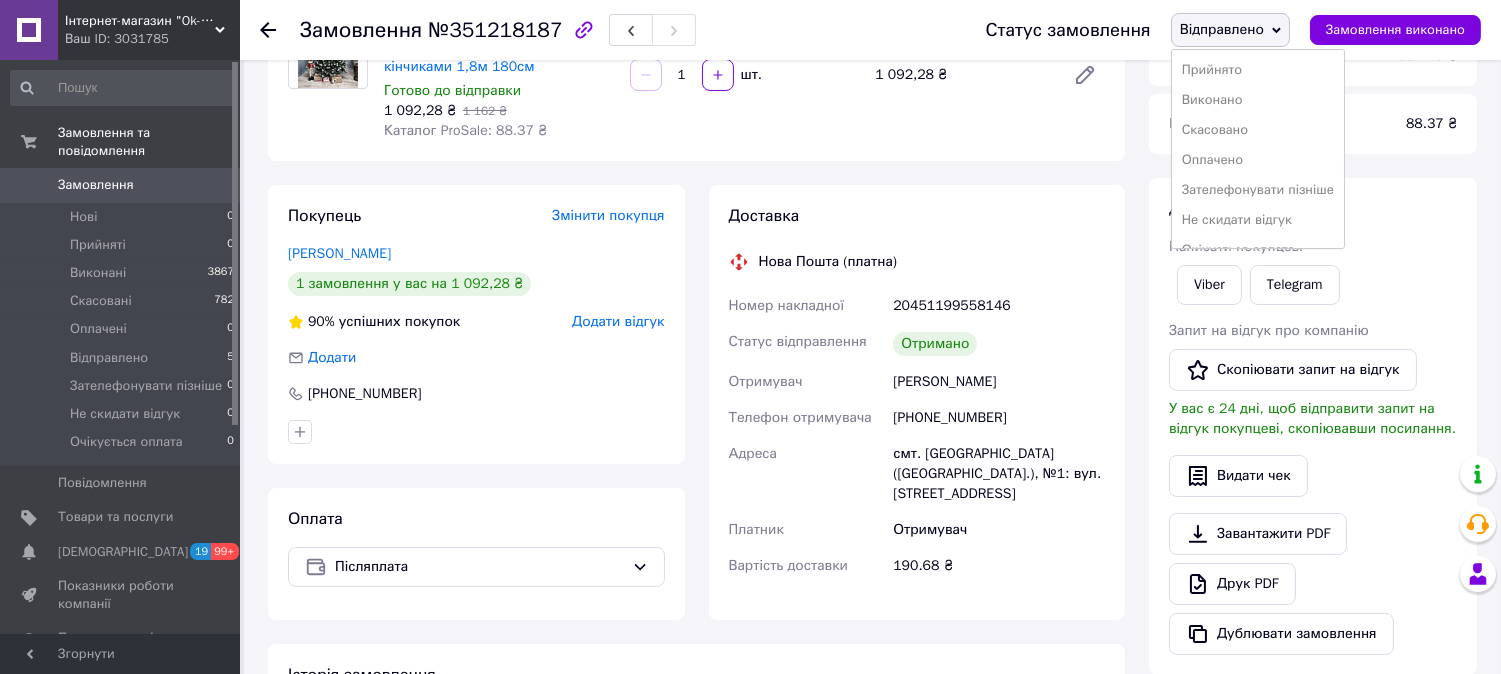 drag, startPoint x: 1203, startPoint y: 100, endPoint x: 1175, endPoint y: 91, distance: 29.410883 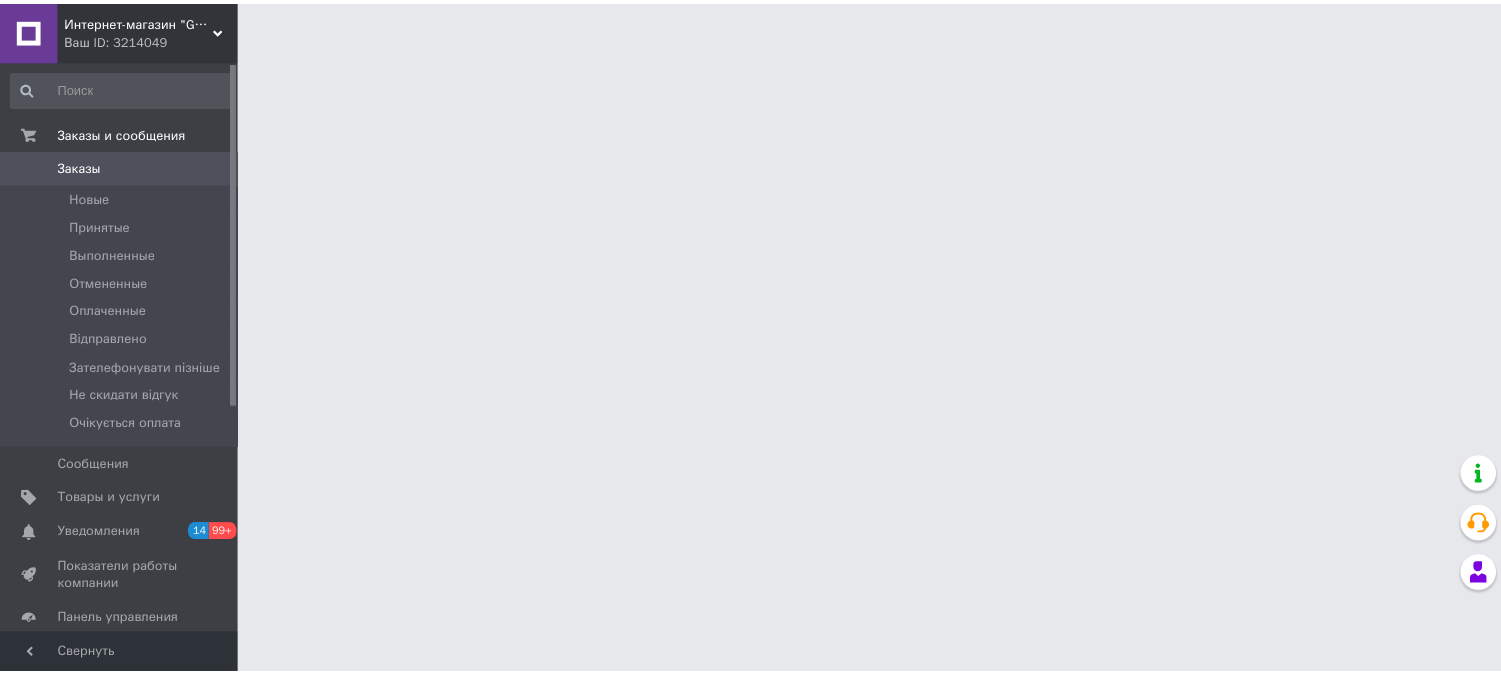 scroll, scrollTop: 0, scrollLeft: 0, axis: both 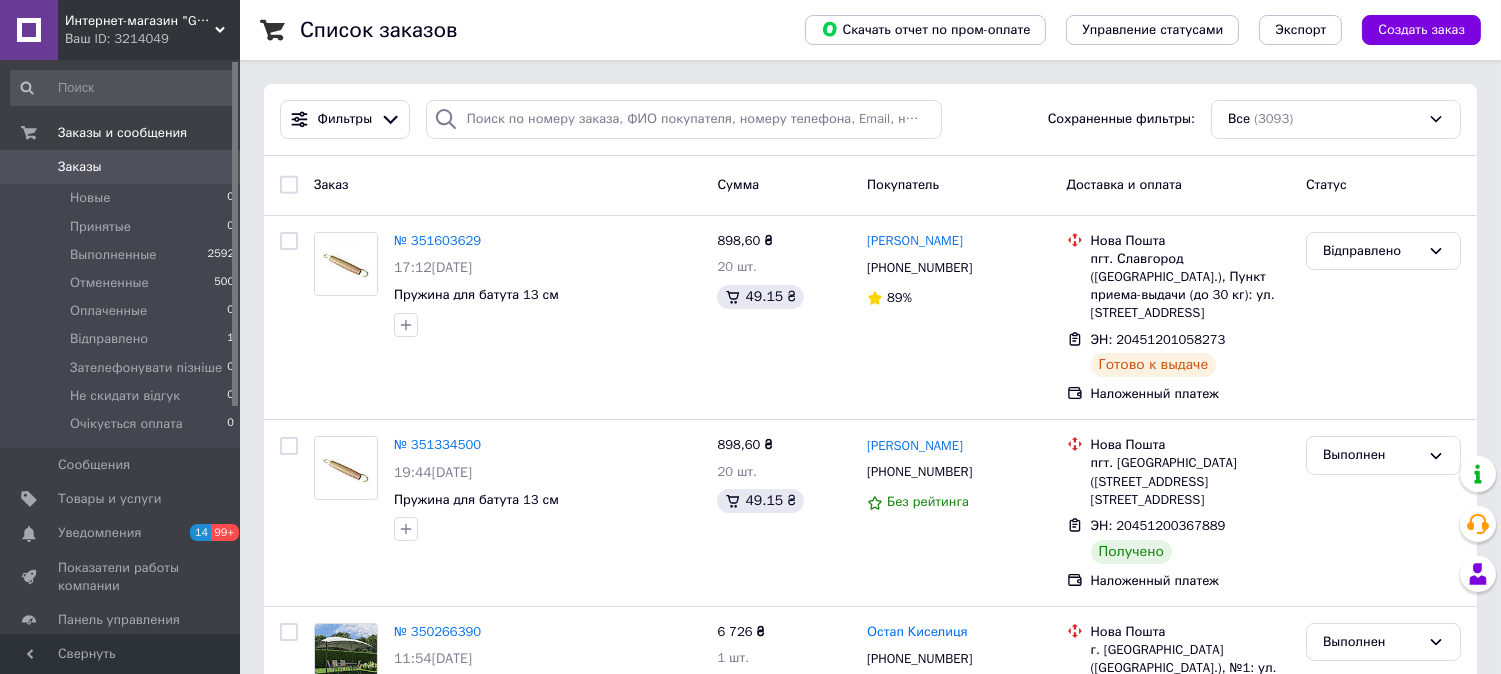 click on "Ваш ID: 3214049" at bounding box center (152, 39) 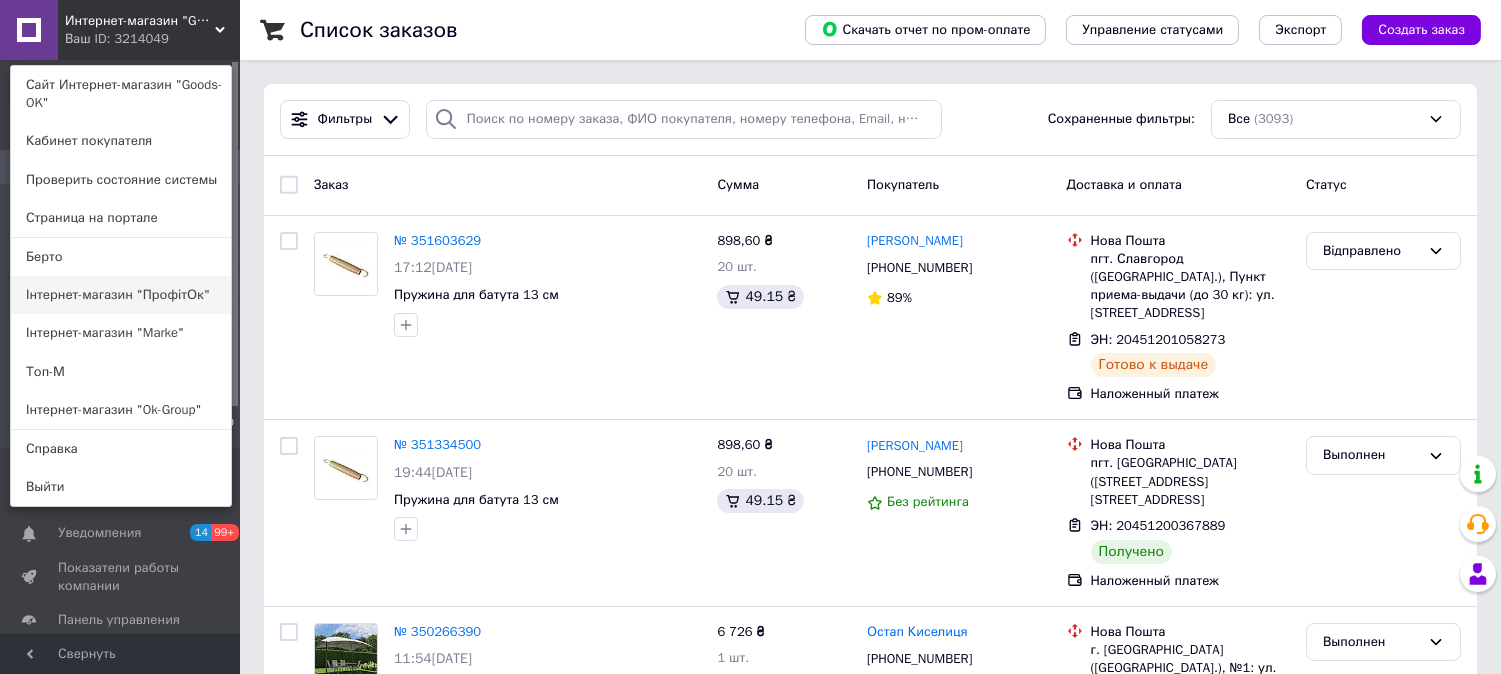 click on "Інтернет-магазин "ПрофітОк"" at bounding box center (121, 295) 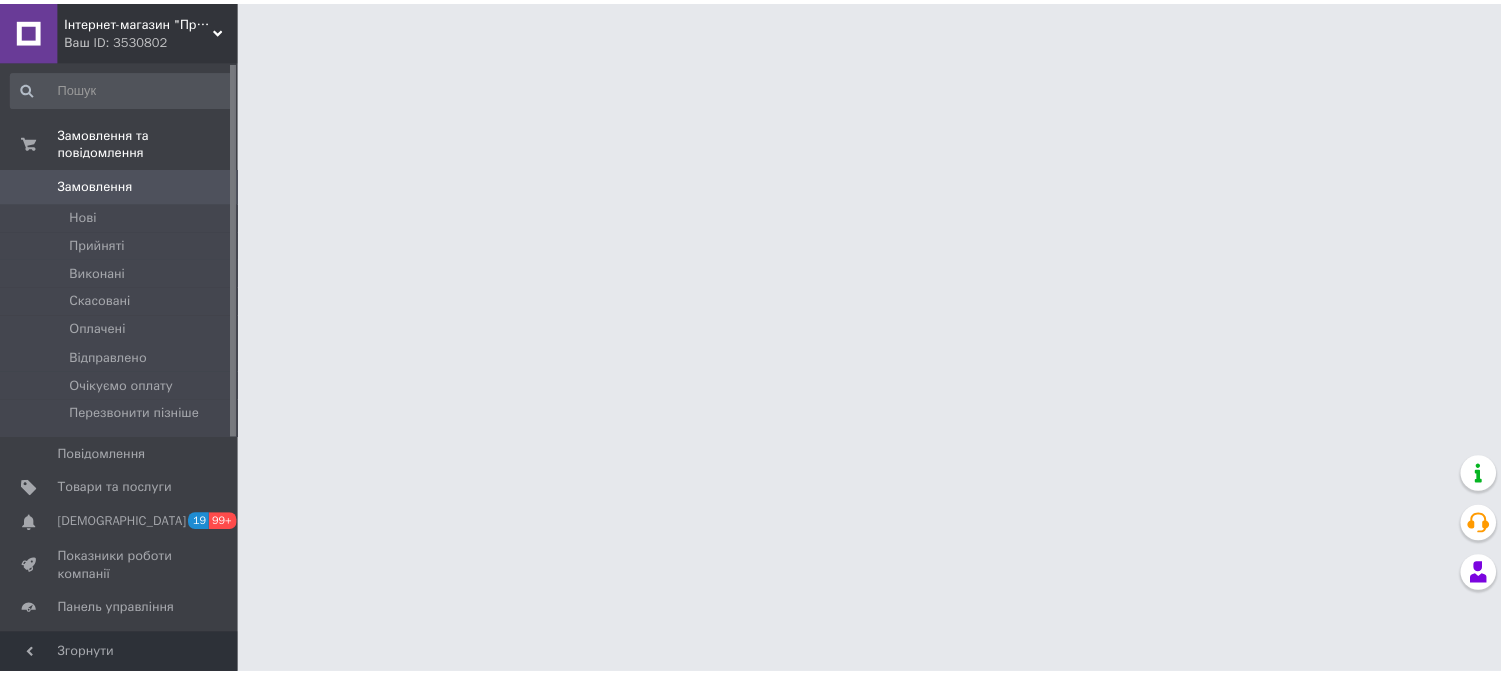scroll, scrollTop: 0, scrollLeft: 0, axis: both 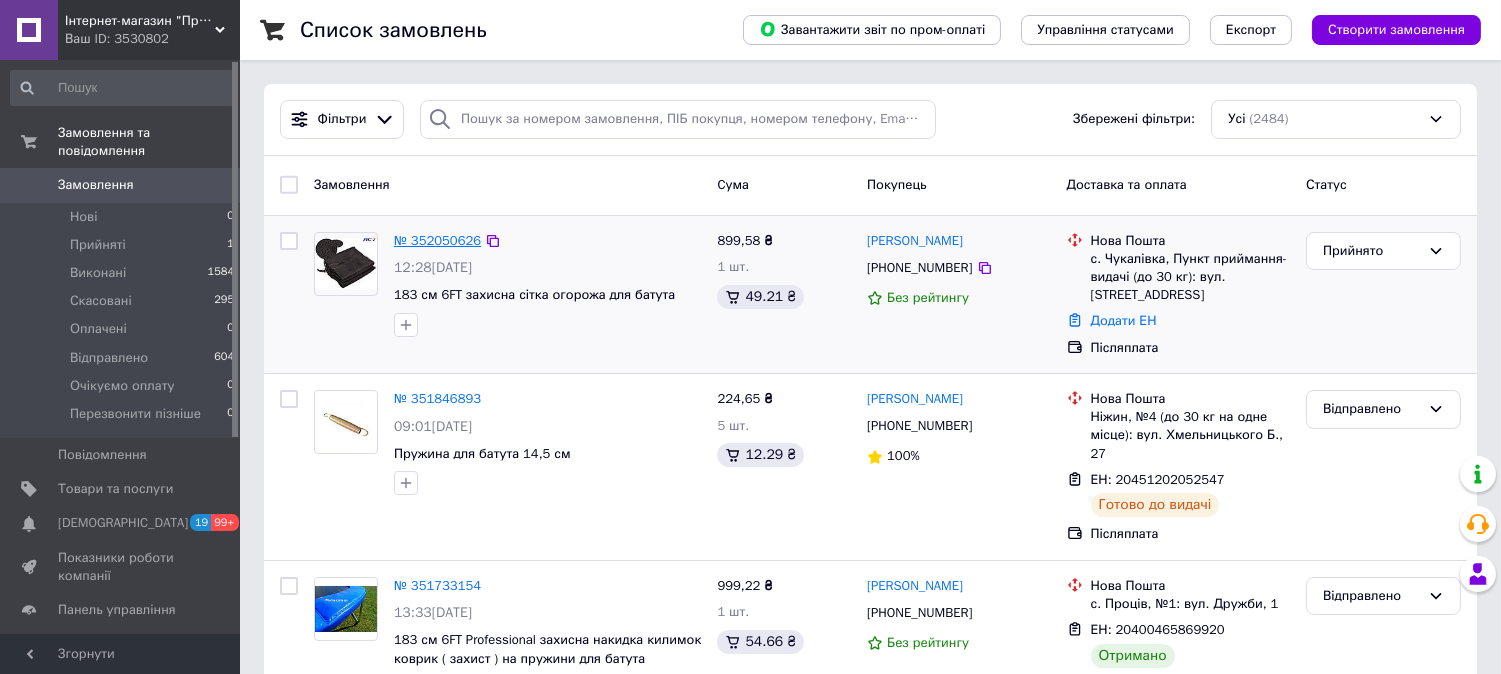 click on "№ 352050626" at bounding box center [437, 240] 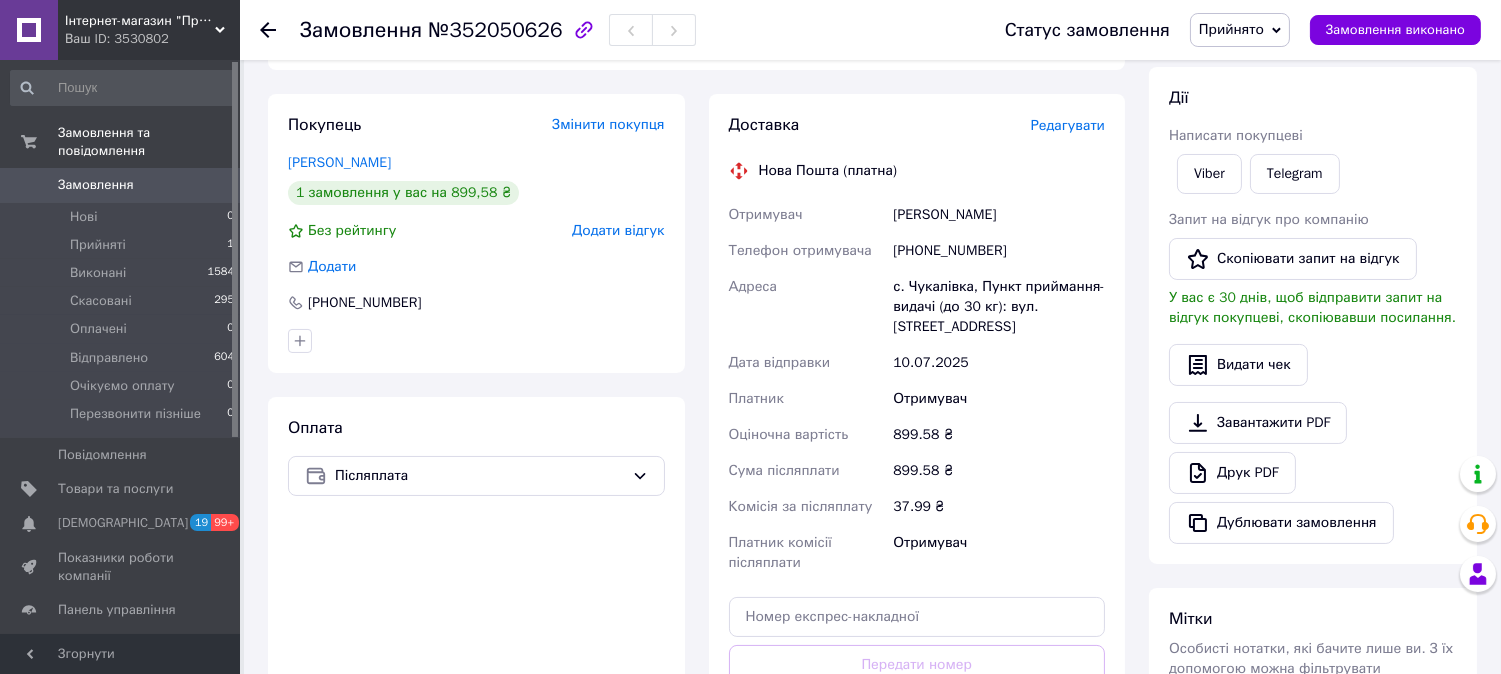 scroll, scrollTop: 444, scrollLeft: 0, axis: vertical 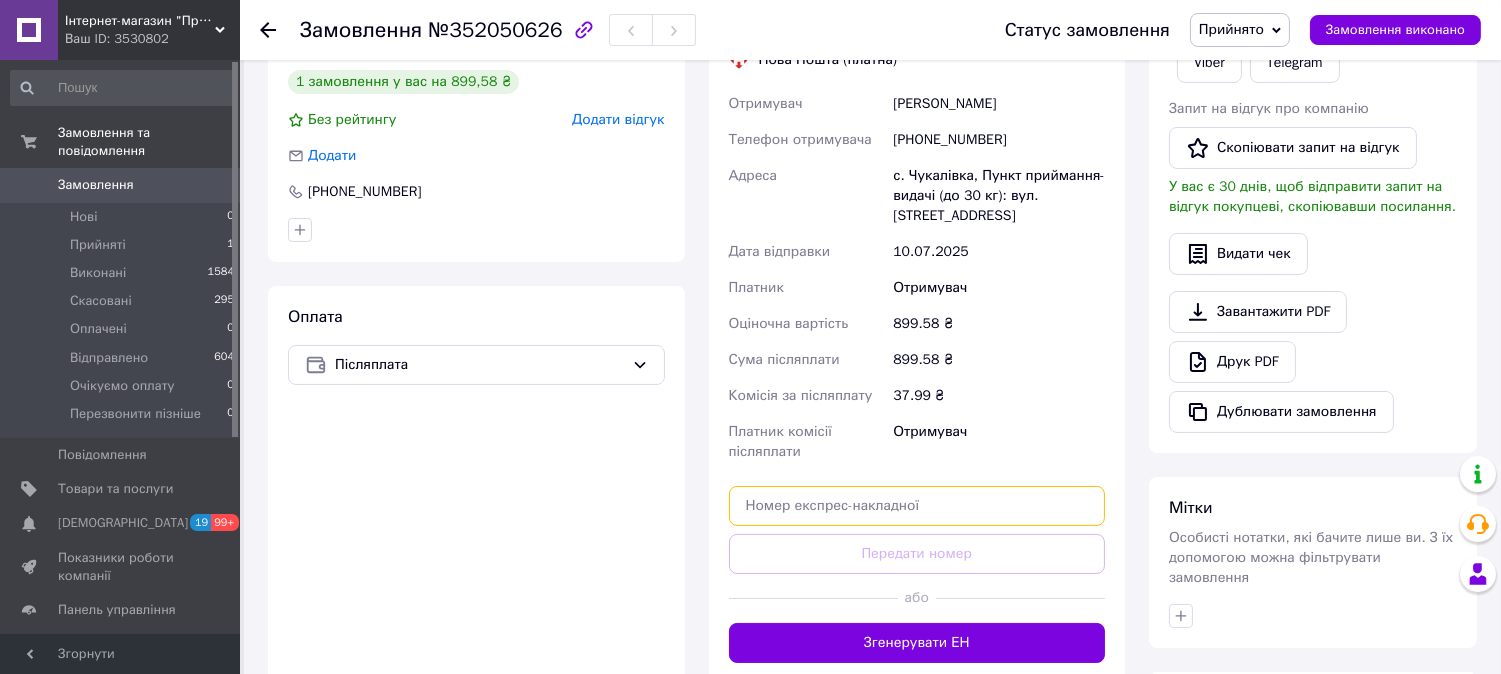 click at bounding box center (917, 506) 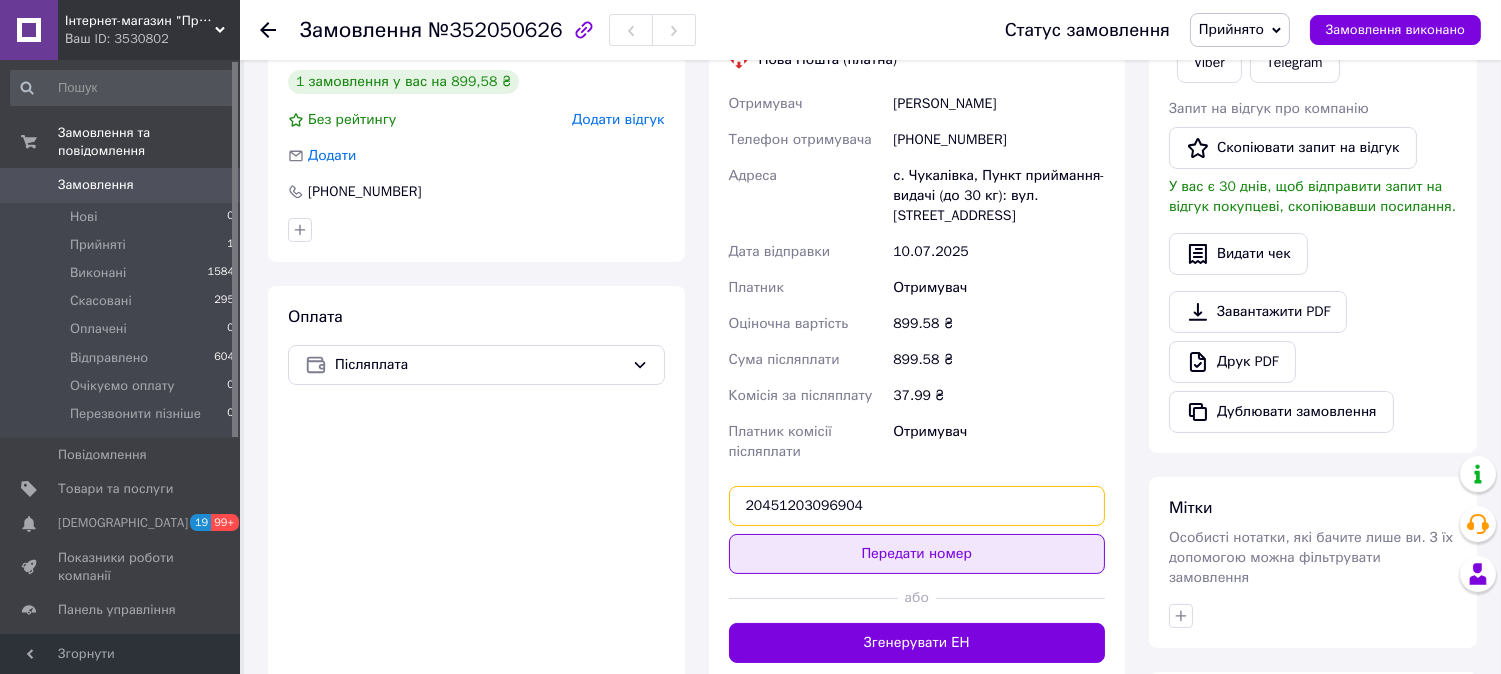 type on "20451203096904" 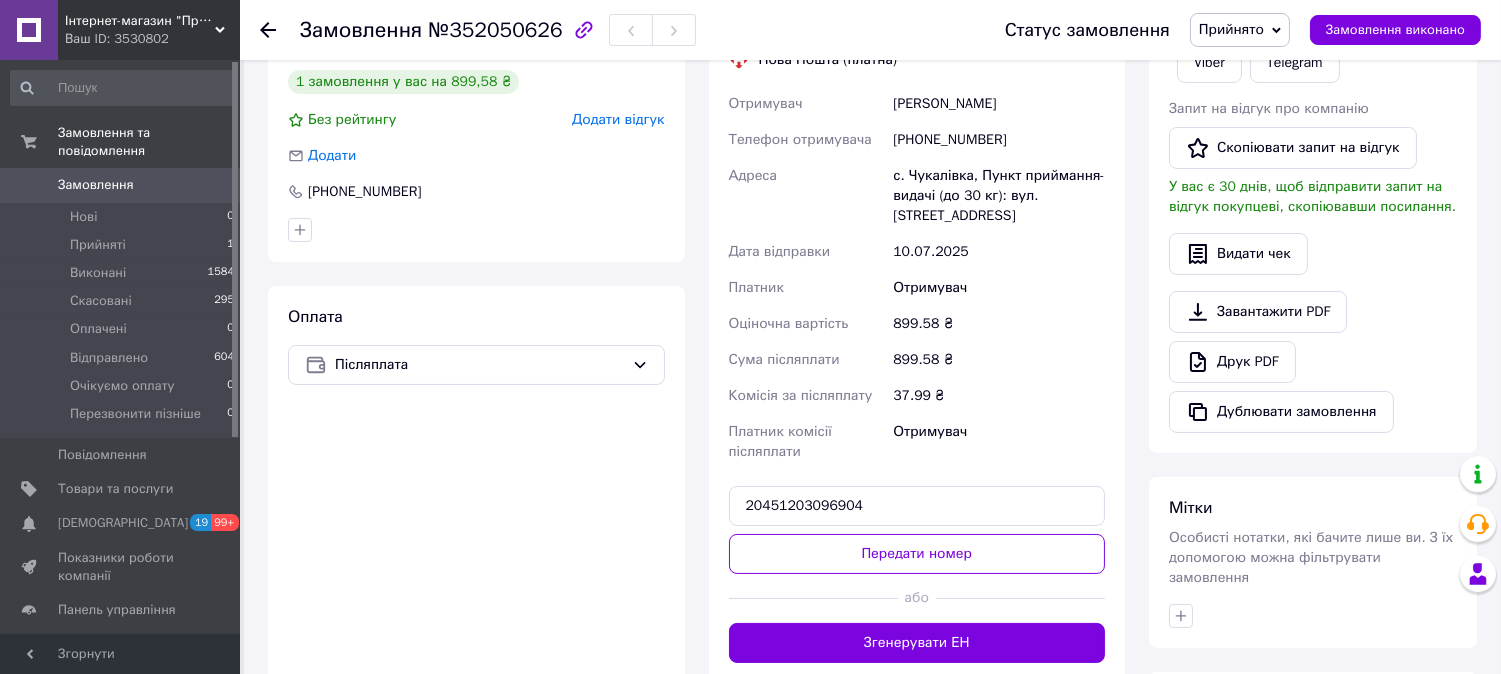 click on "Передати номер" at bounding box center (917, 554) 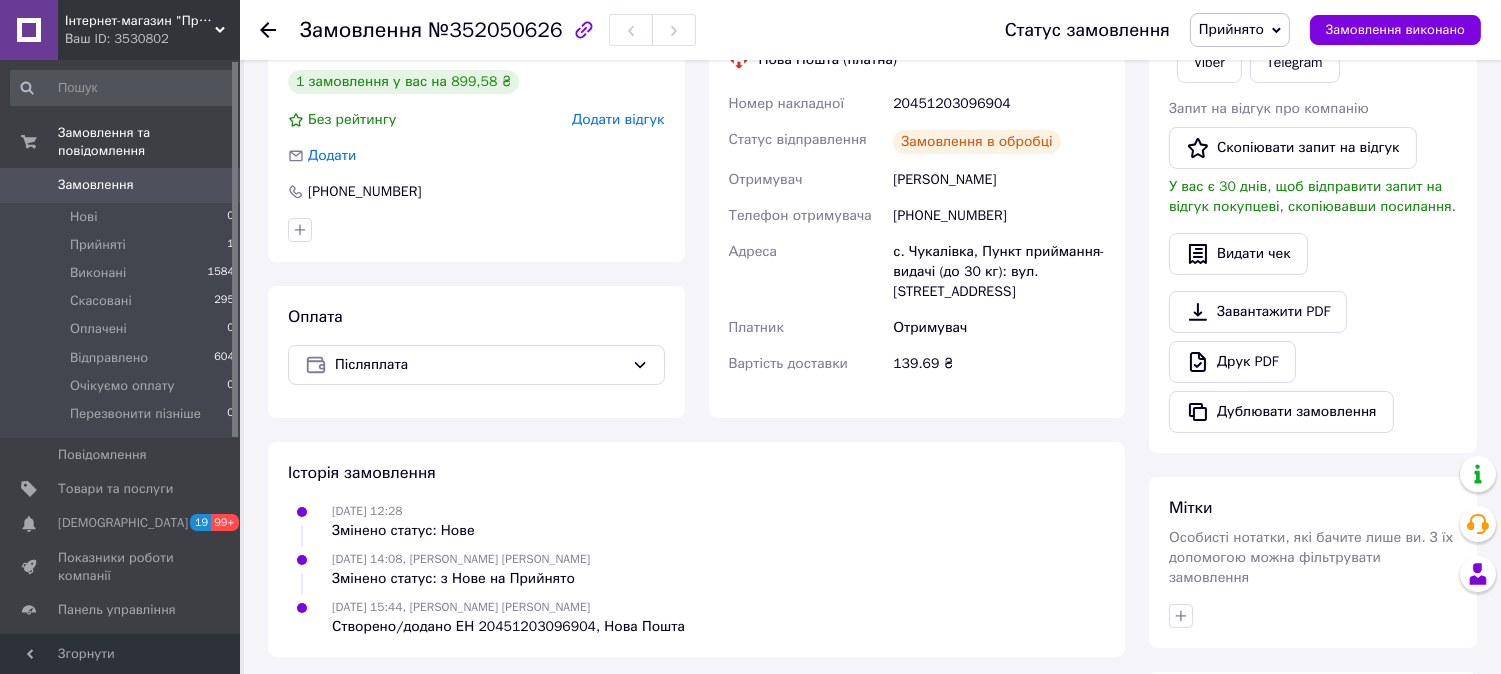 click on "Прийнято" at bounding box center (1231, 29) 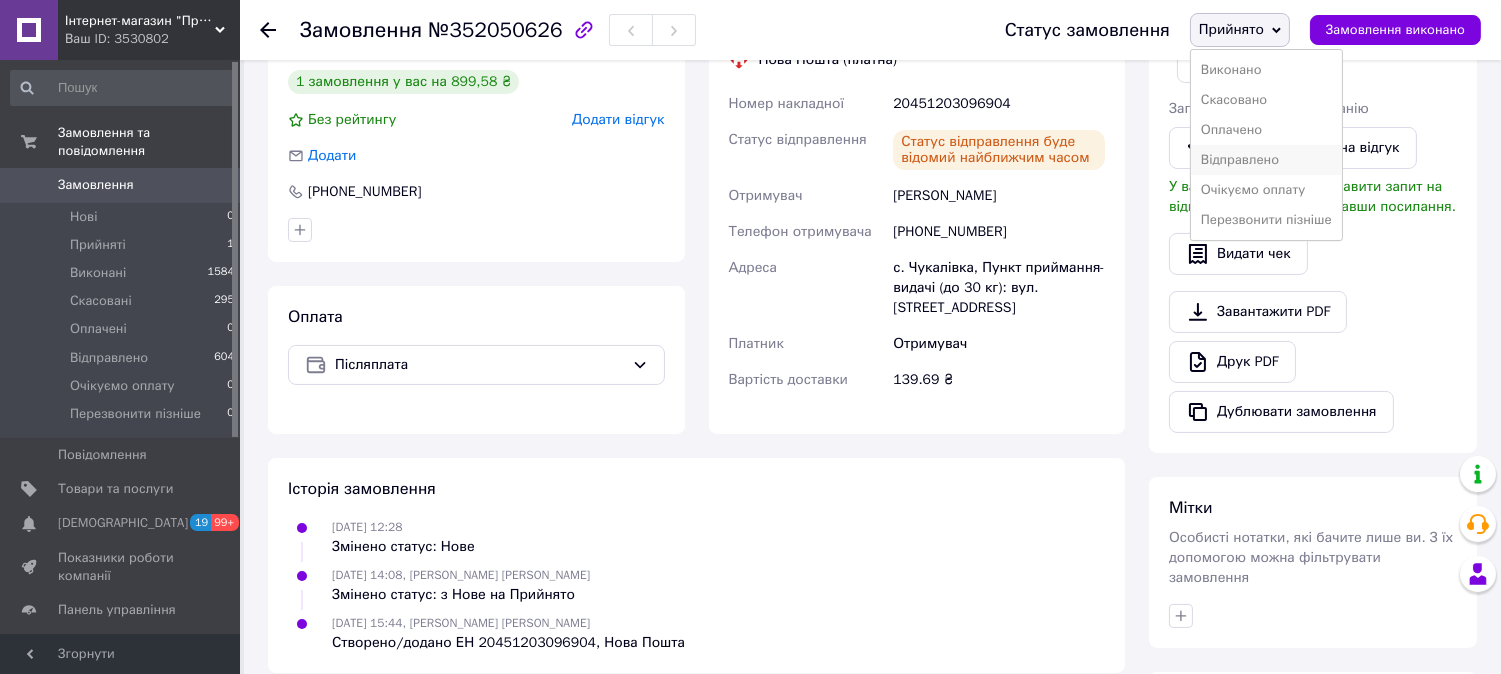 click on "Відправлено" at bounding box center (1266, 160) 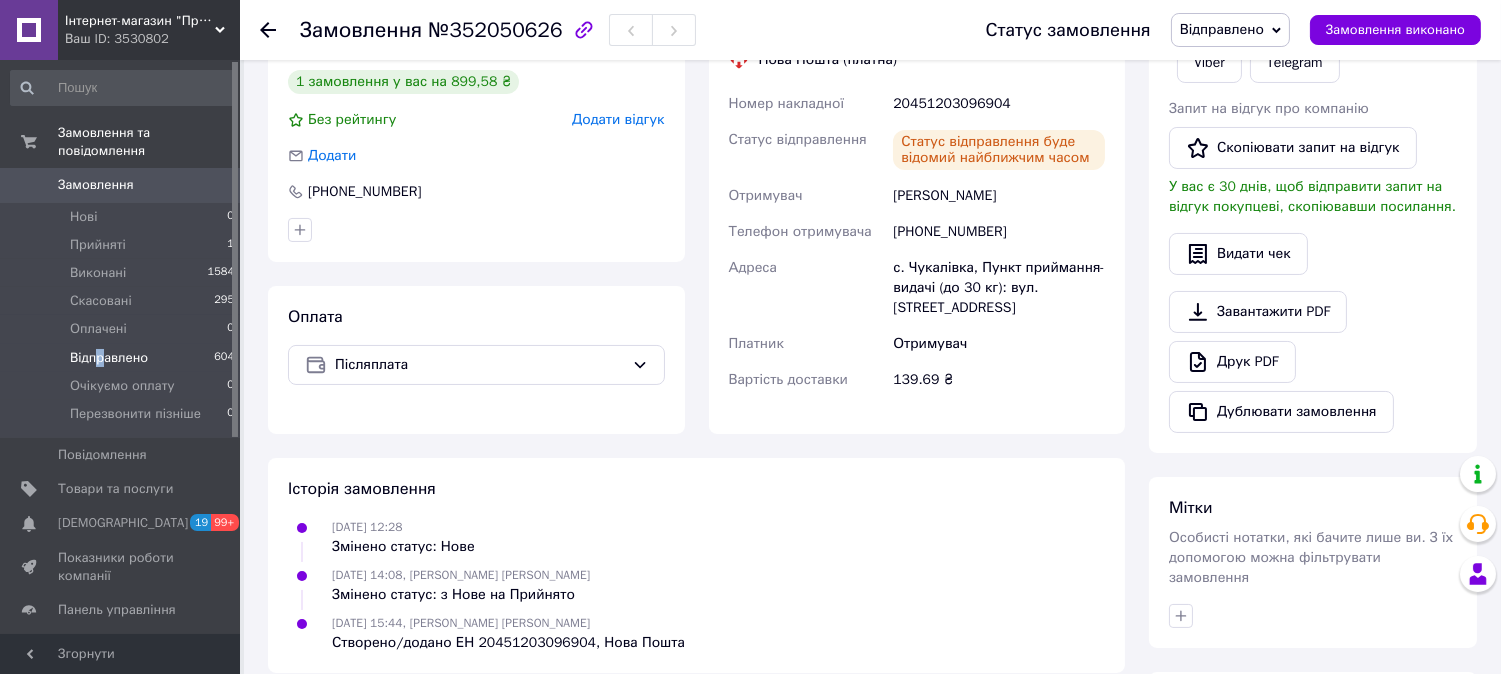 click on "Відправлено" at bounding box center (109, 358) 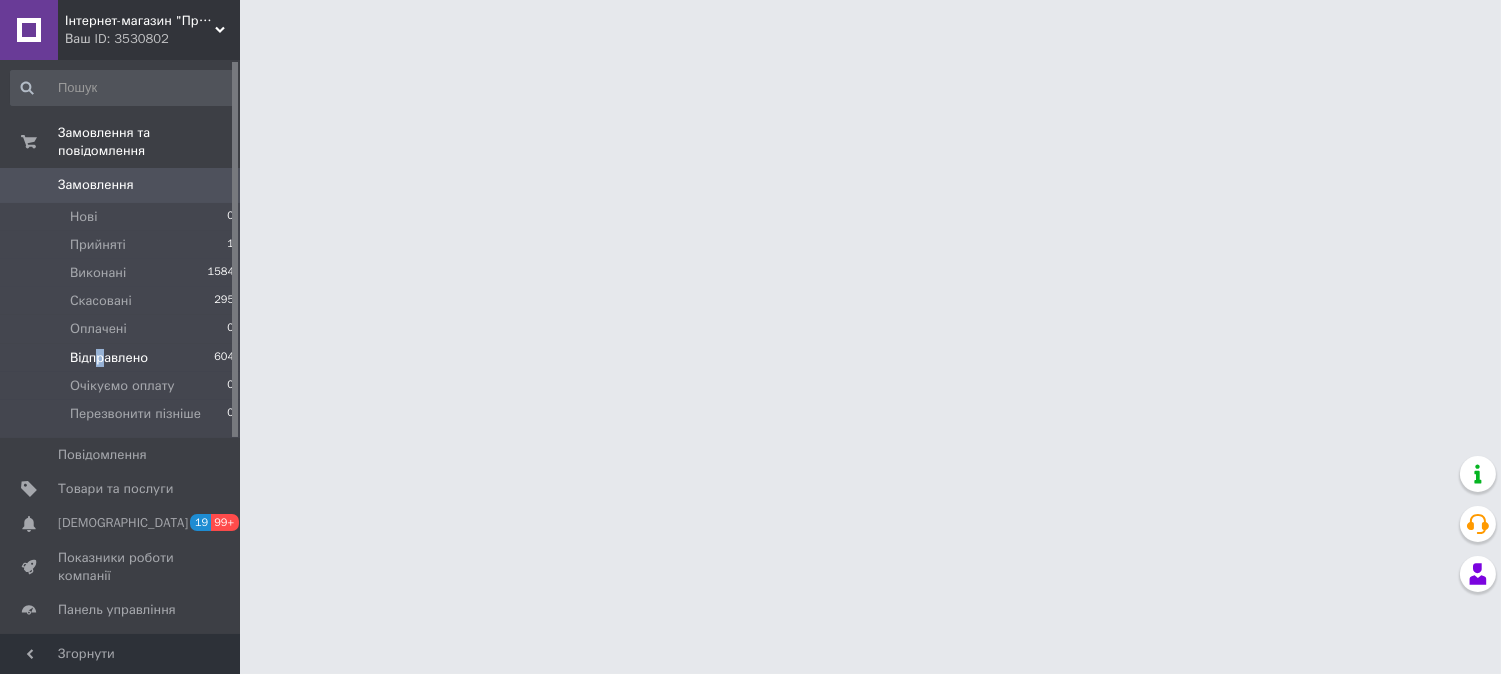 scroll, scrollTop: 0, scrollLeft: 0, axis: both 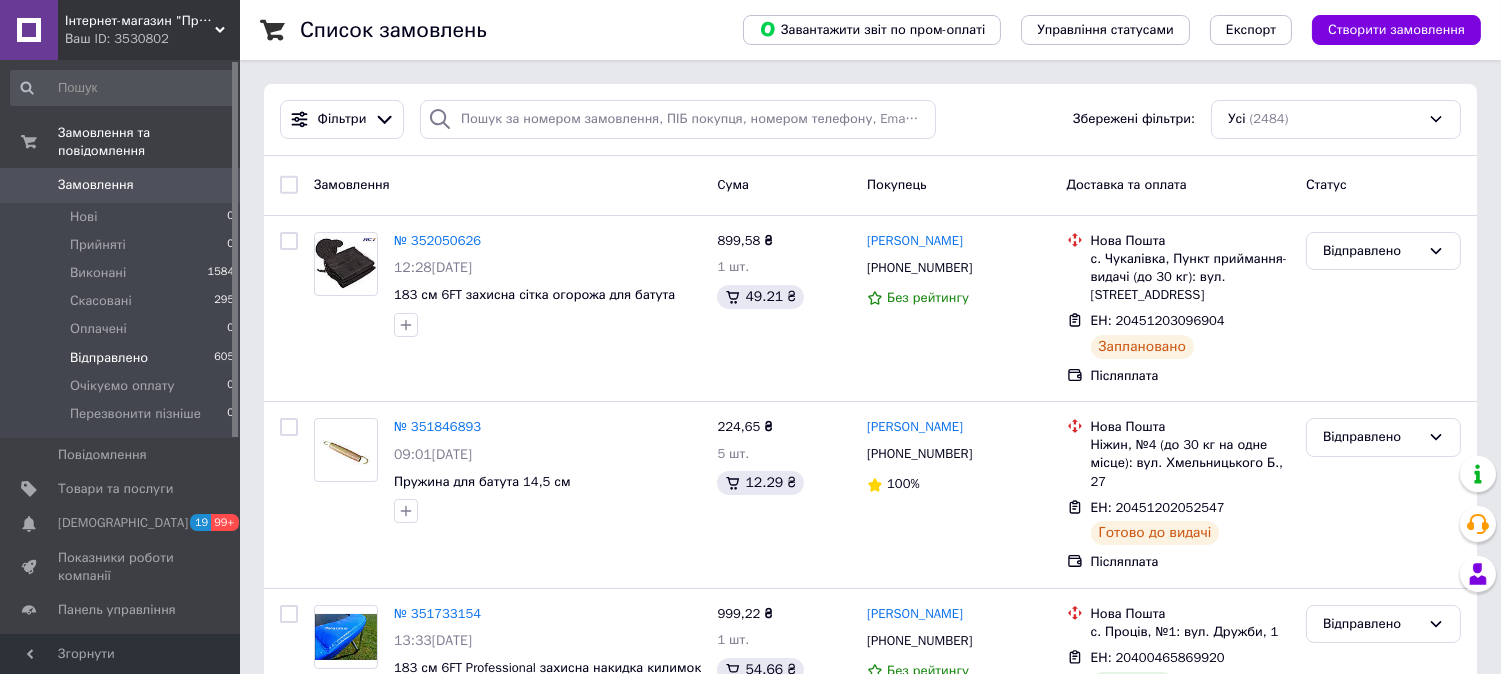 click on "Відправлено" at bounding box center [109, 358] 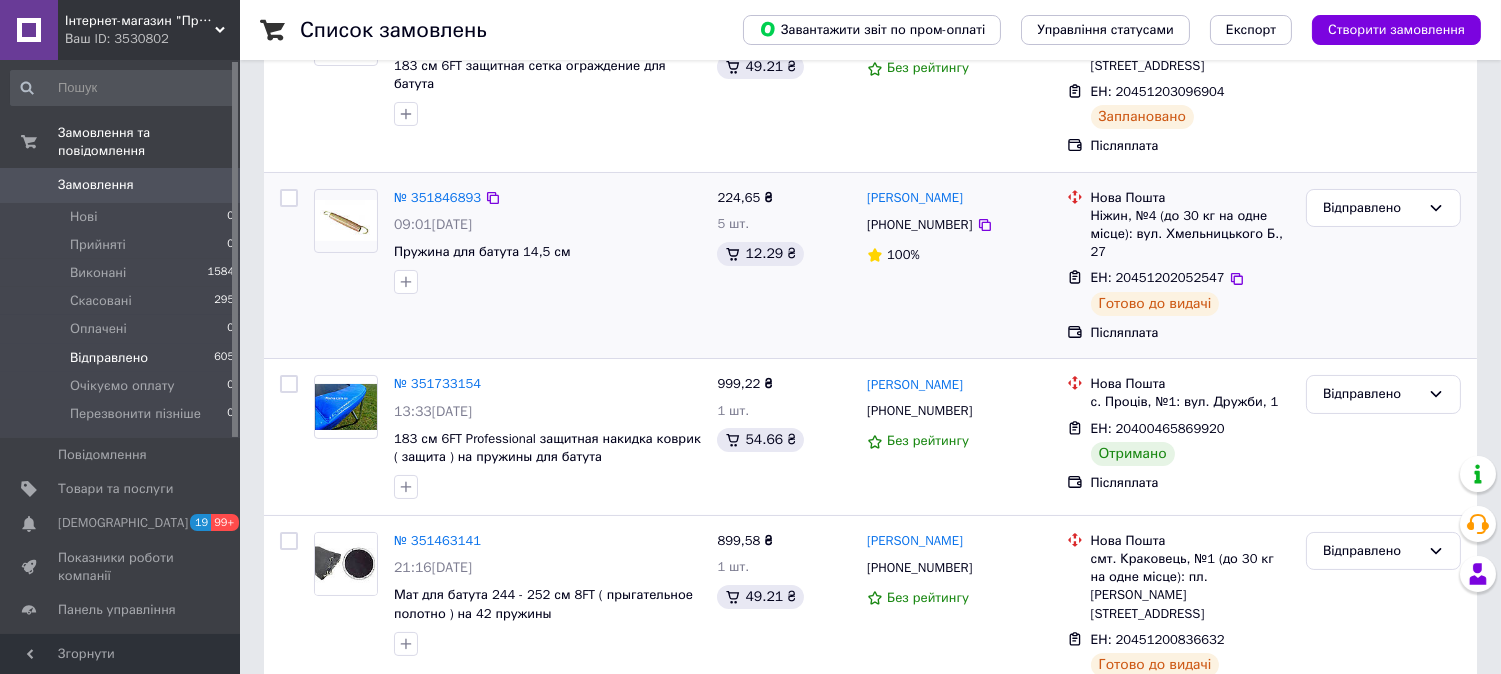 scroll, scrollTop: 333, scrollLeft: 0, axis: vertical 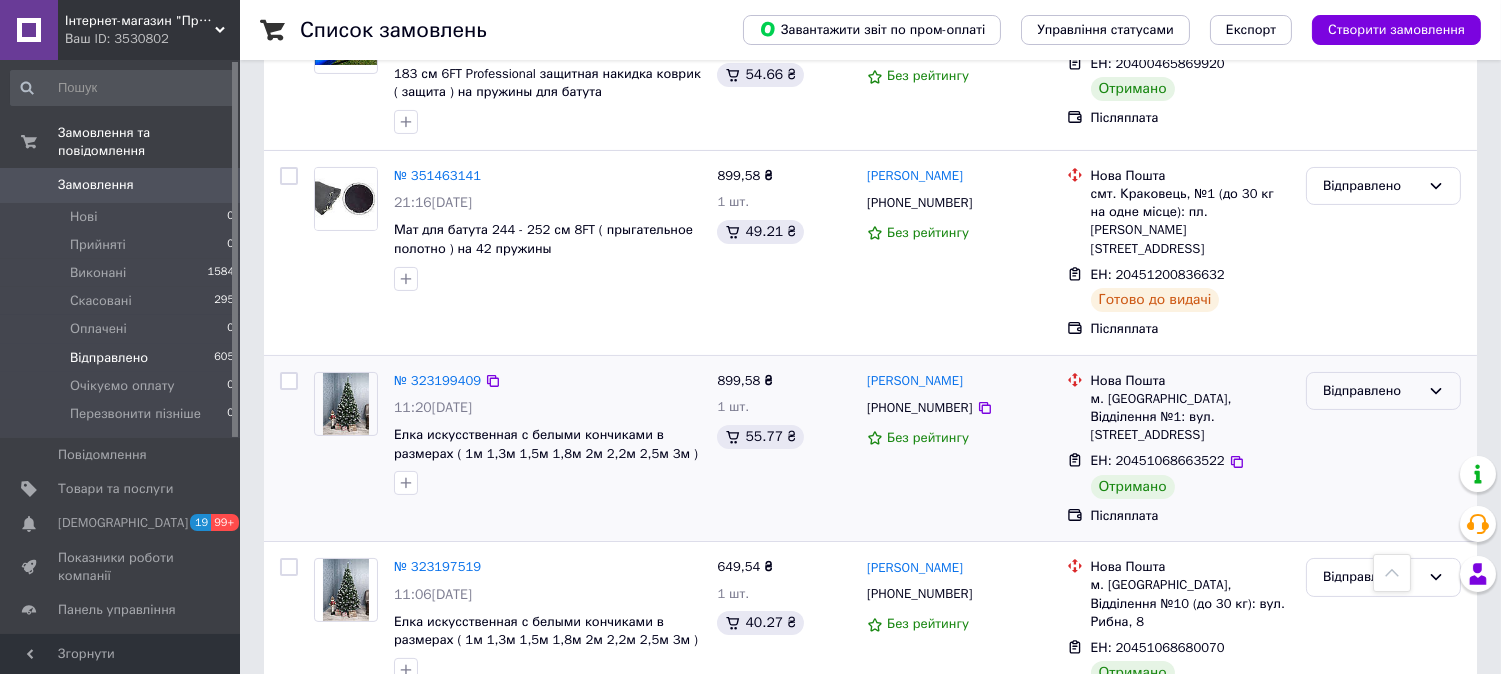 click on "Відправлено" at bounding box center (1371, 391) 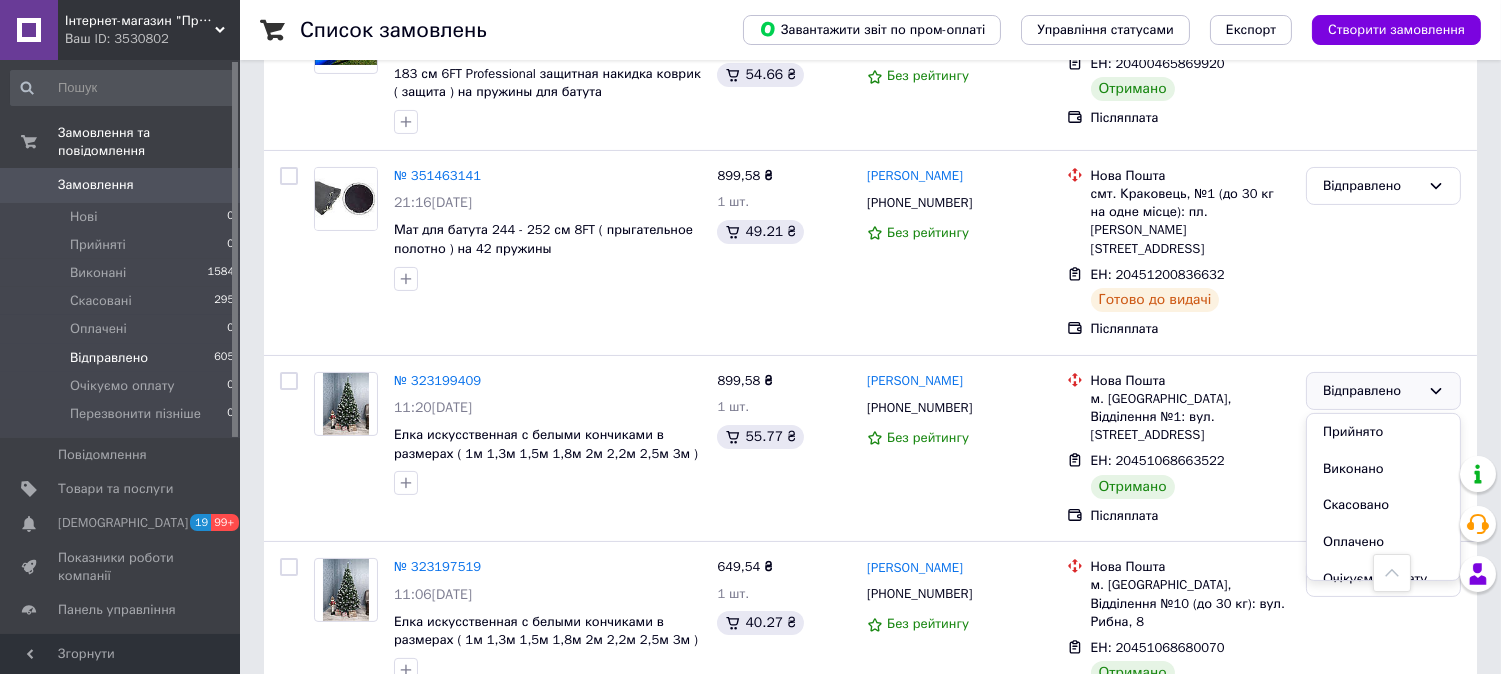 click on "Виконано" at bounding box center [1383, 469] 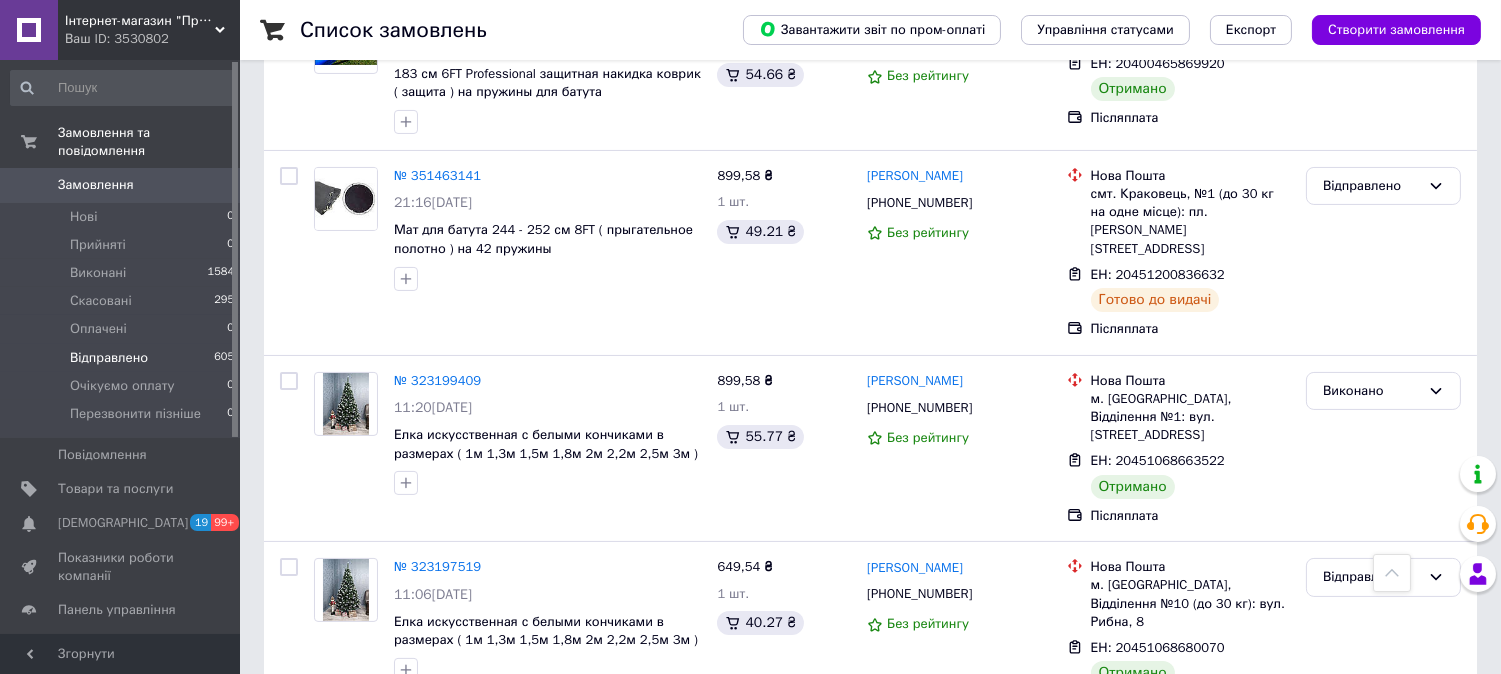 click on "Інтернет-магазин "ПрофітОк"" at bounding box center (140, 21) 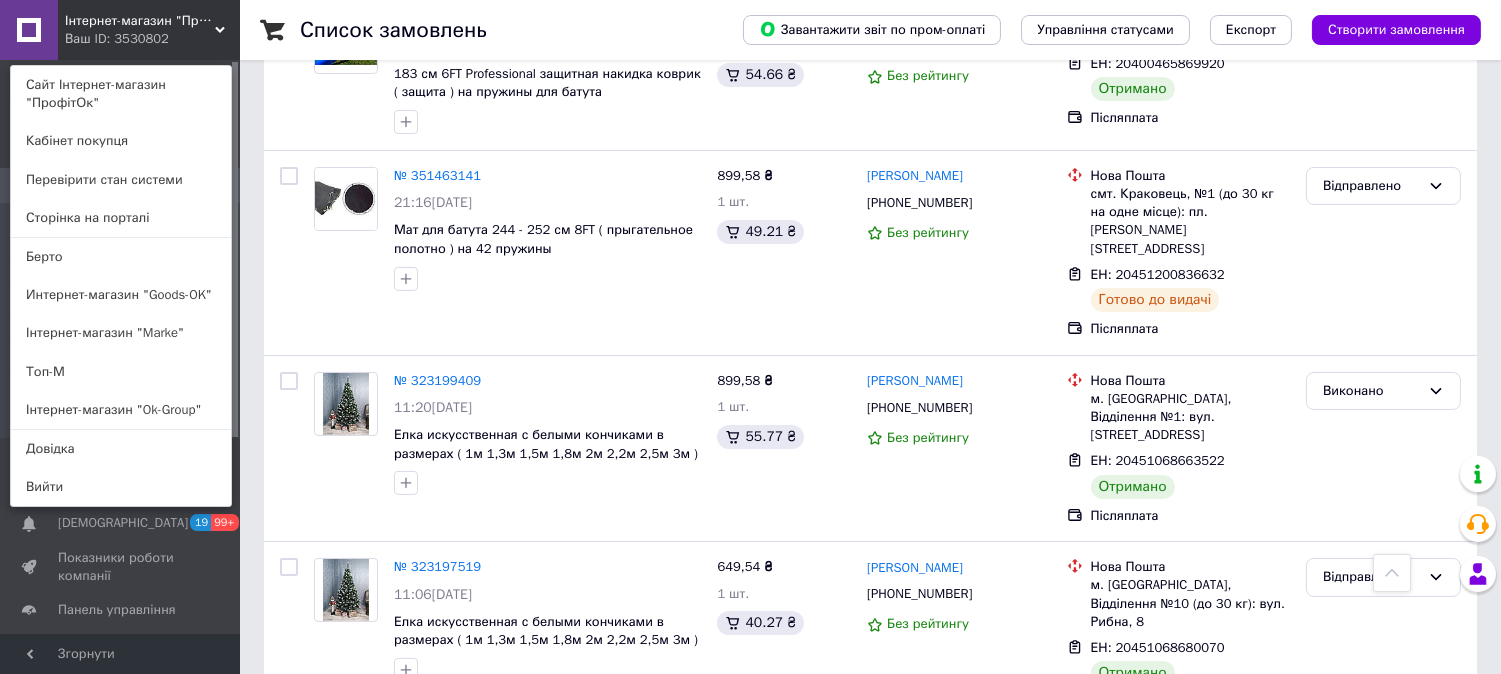 click on "Інтернет-магазин "Marke"" at bounding box center (121, 333) 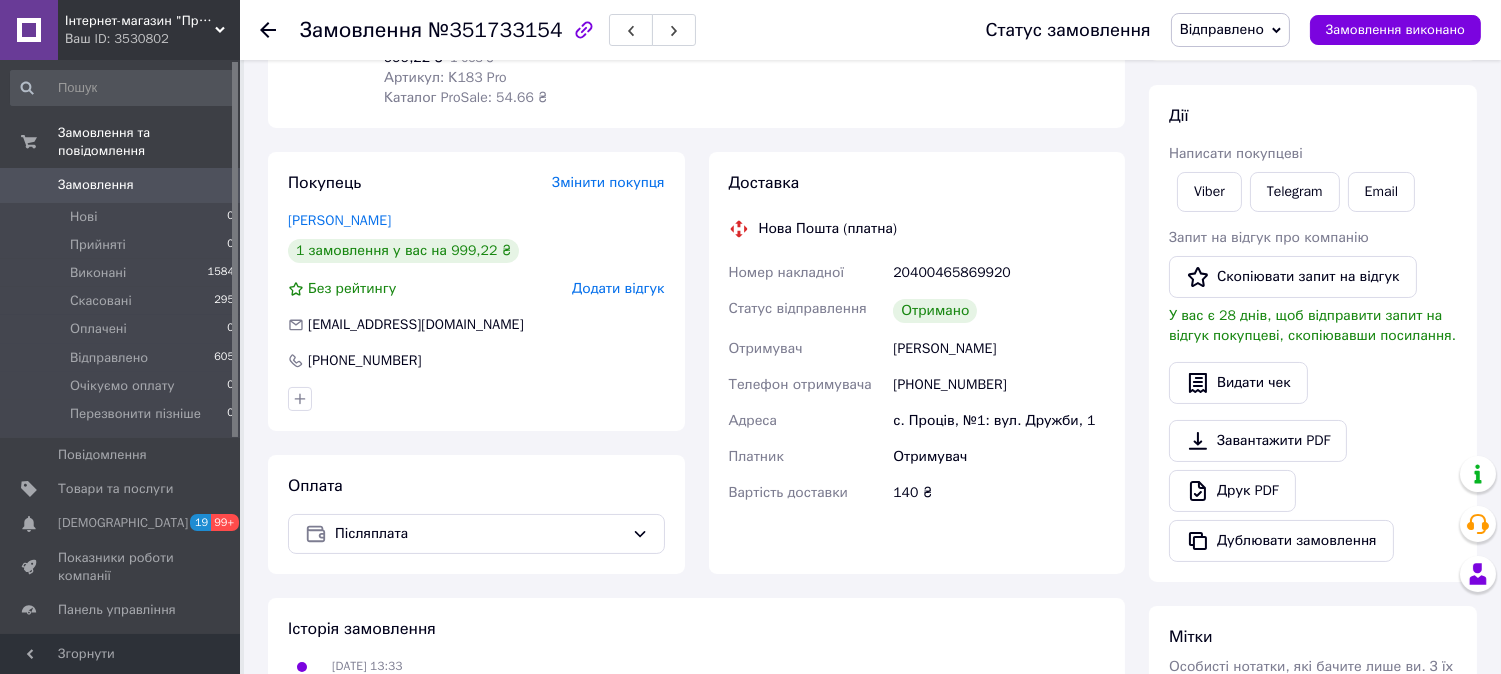 scroll, scrollTop: 333, scrollLeft: 0, axis: vertical 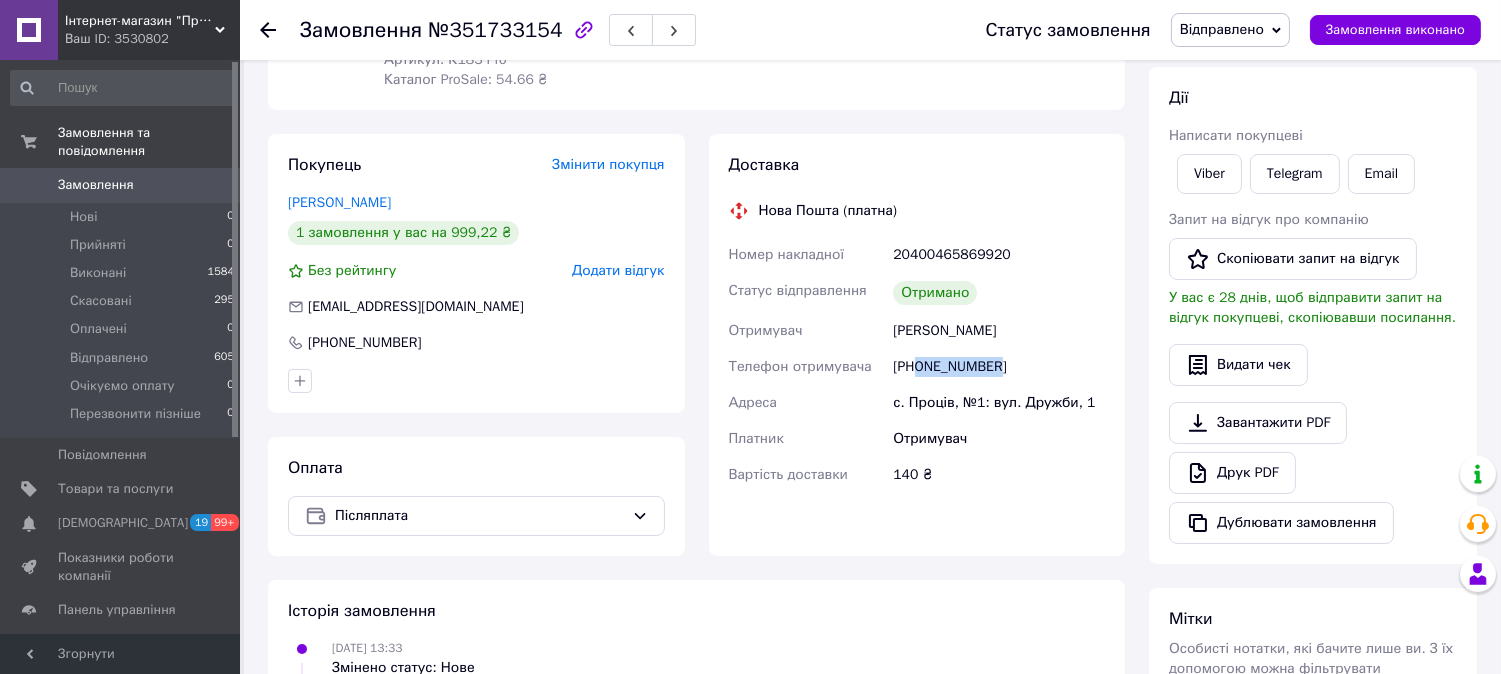 drag, startPoint x: 920, startPoint y: 363, endPoint x: 1007, endPoint y: 360, distance: 87.05171 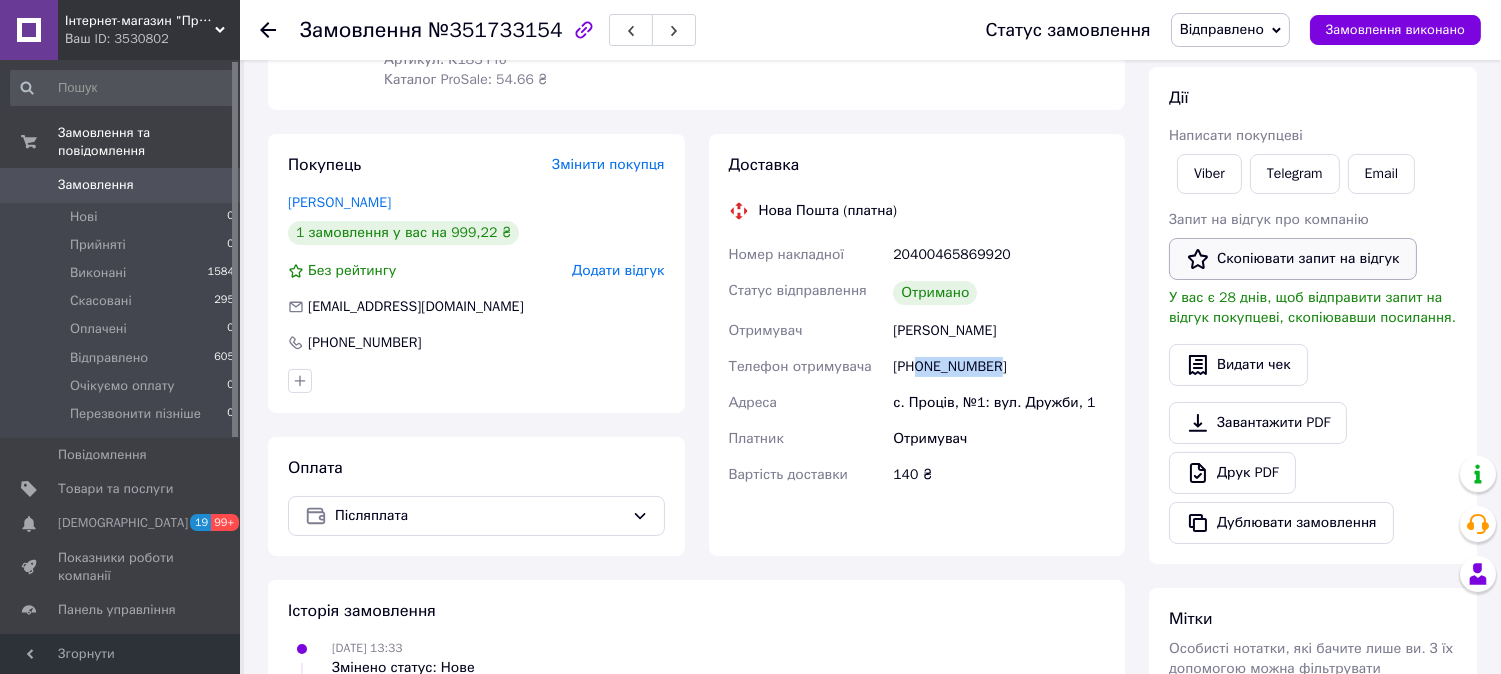 click on "Скопіювати запит на відгук" at bounding box center [1293, 259] 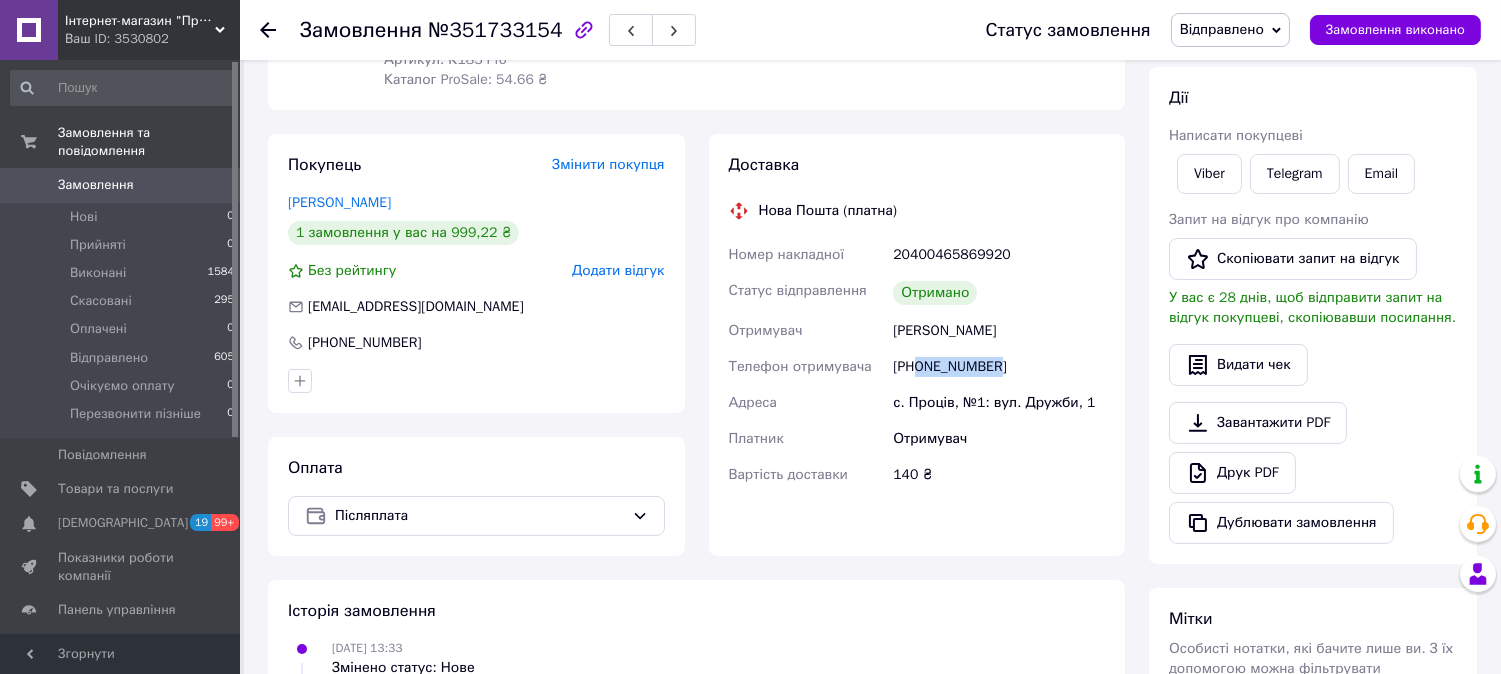 drag, startPoint x: 1206, startPoint y: 35, endPoint x: 1214, endPoint y: 27, distance: 11.313708 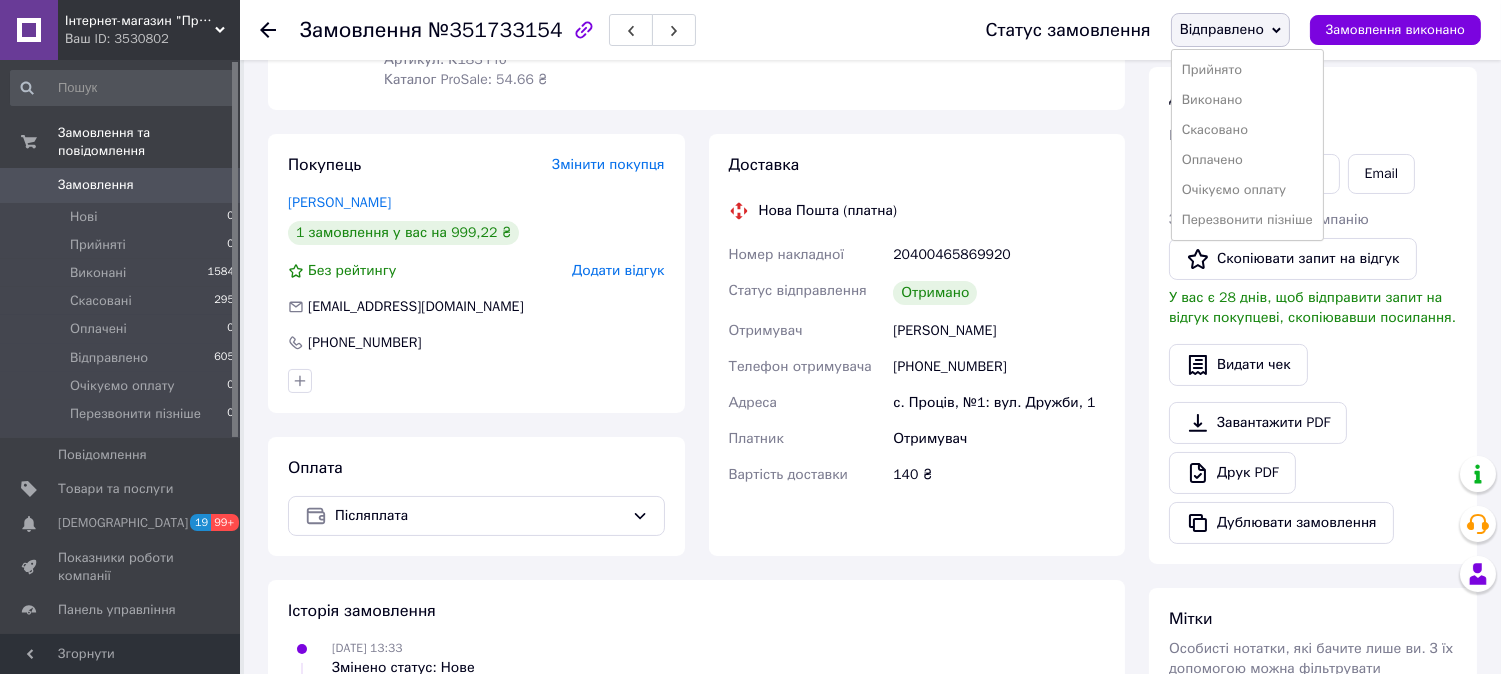 drag, startPoint x: 1223, startPoint y: 95, endPoint x: 1195, endPoint y: 87, distance: 29.12044 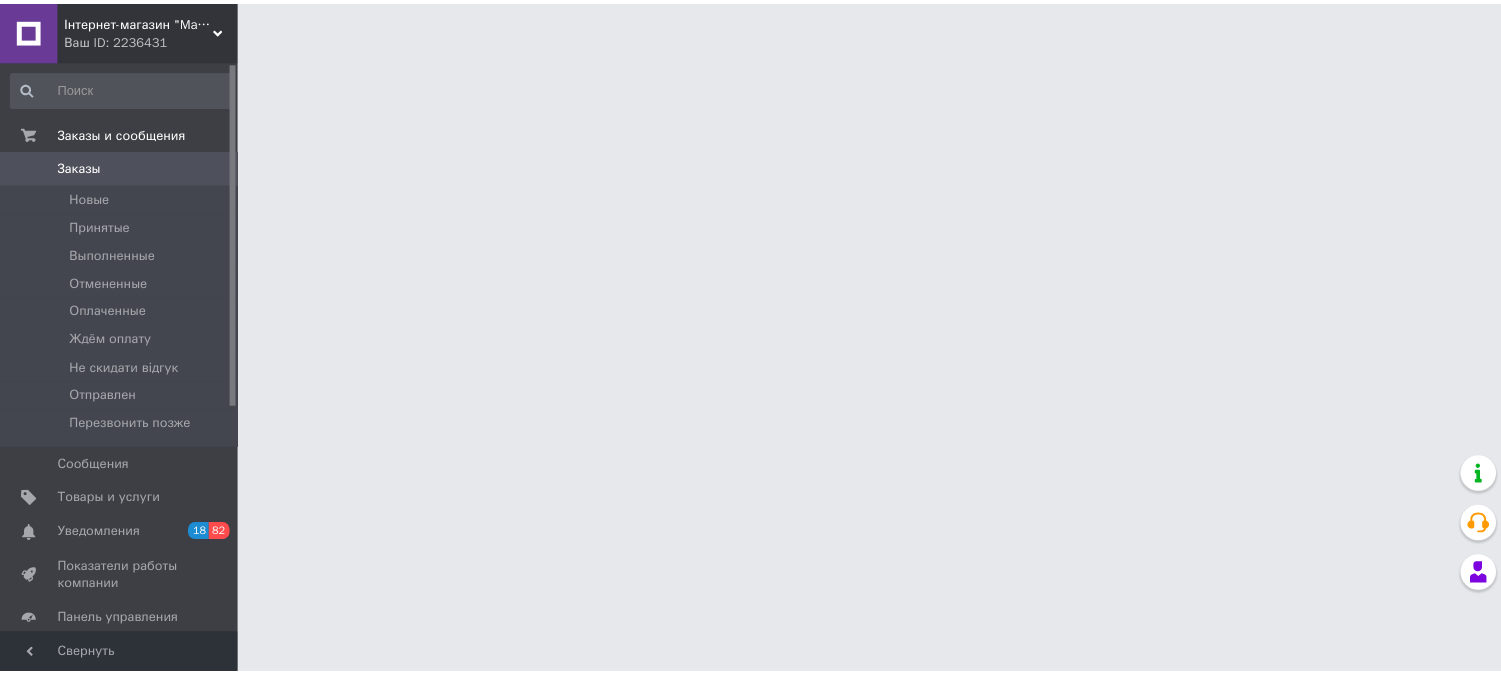 scroll, scrollTop: 0, scrollLeft: 0, axis: both 